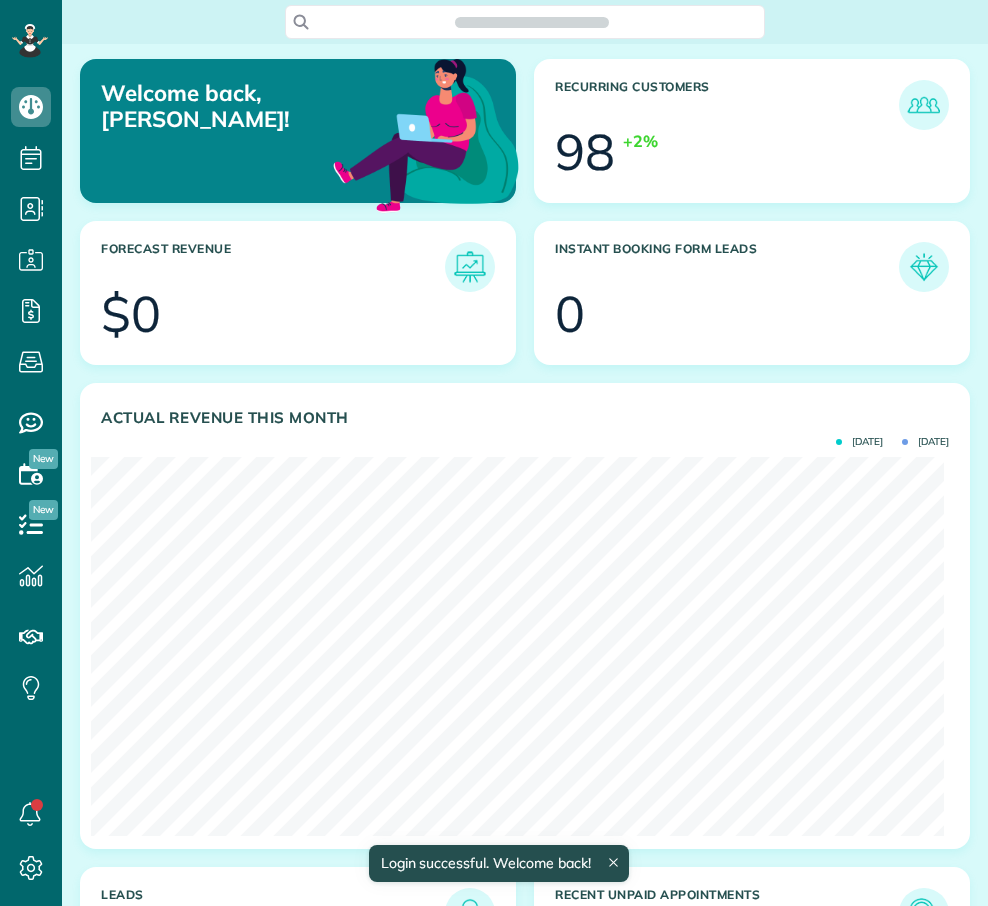 scroll, scrollTop: 0, scrollLeft: 0, axis: both 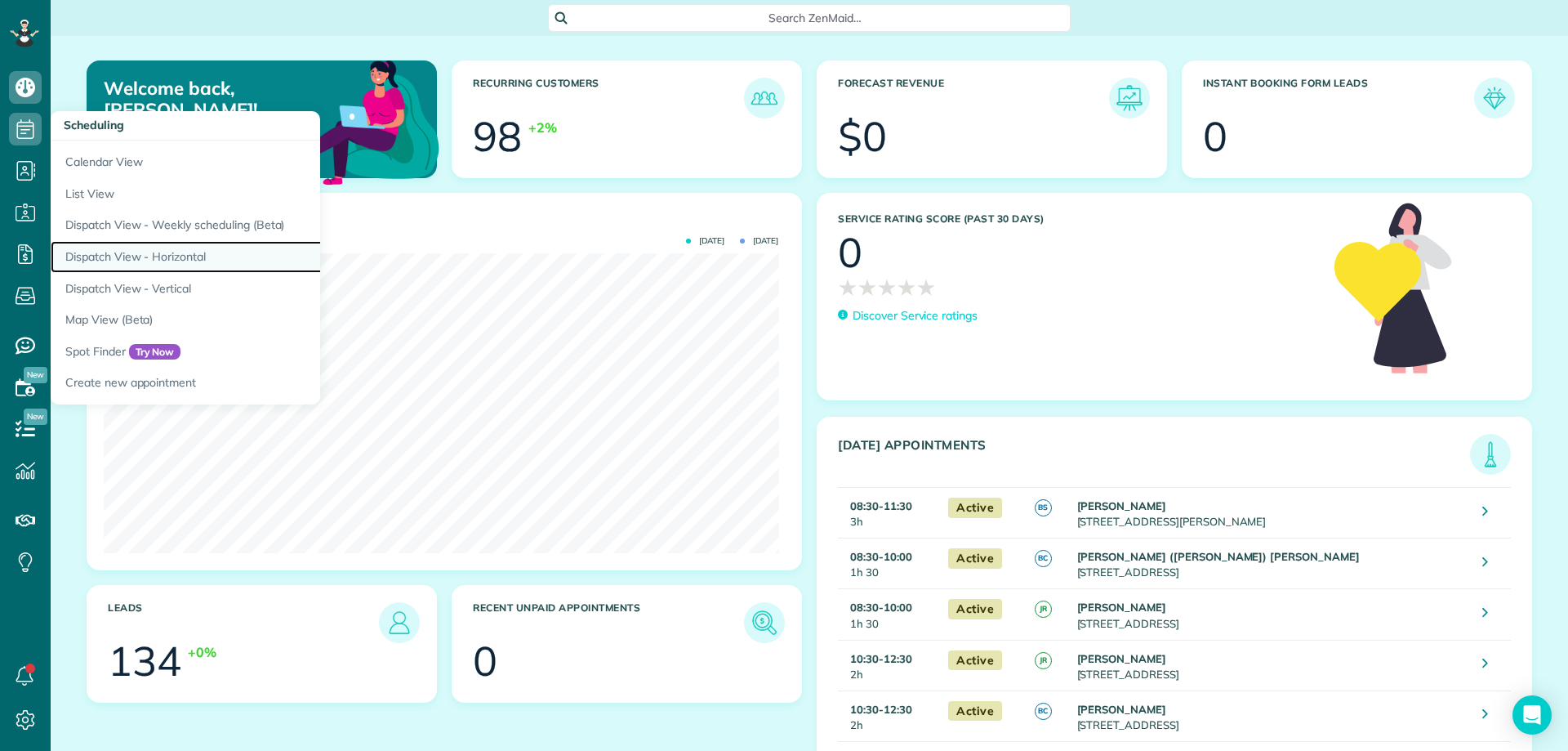click on "Dispatch View - Horizontal" at bounding box center [255, 257] 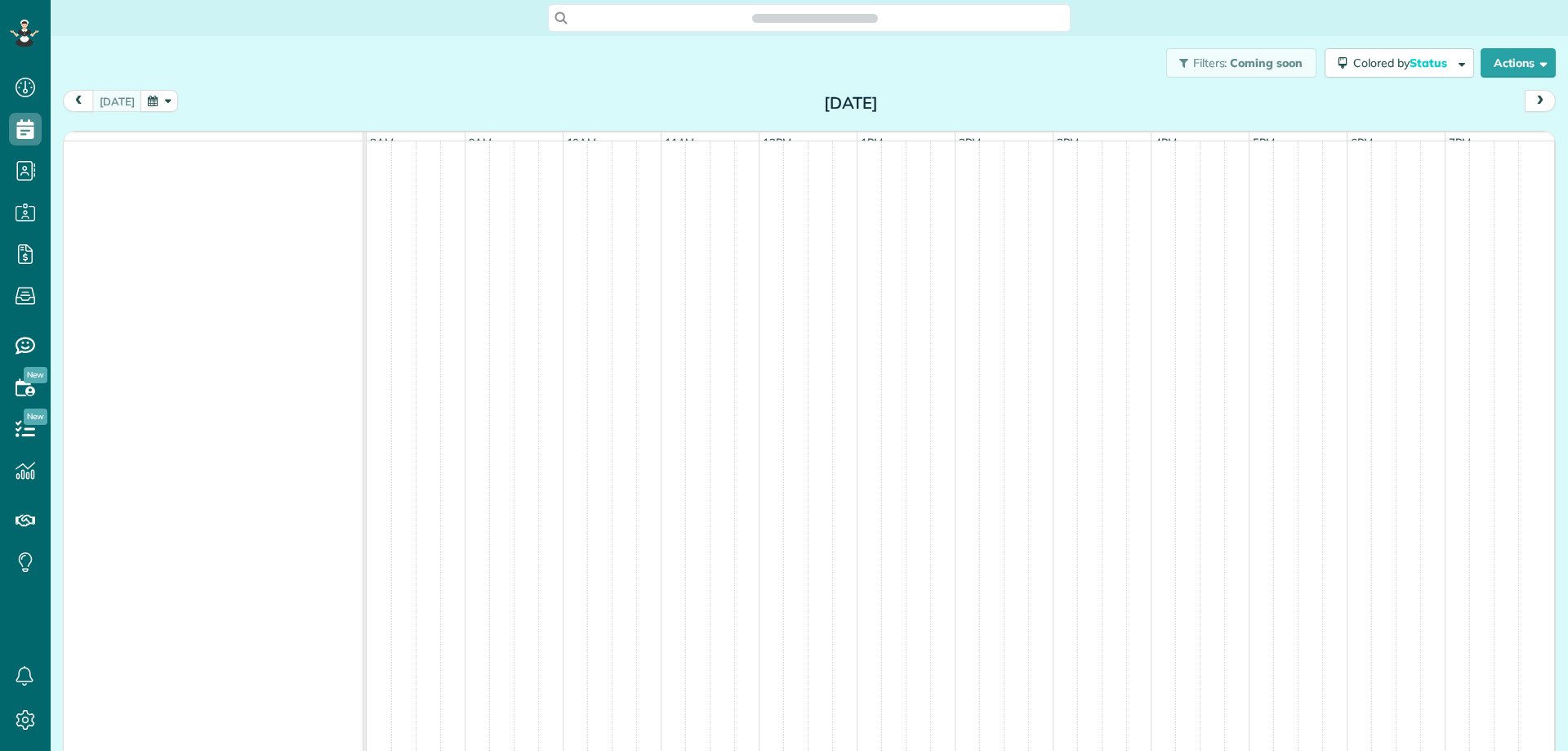 scroll, scrollTop: 0, scrollLeft: 0, axis: both 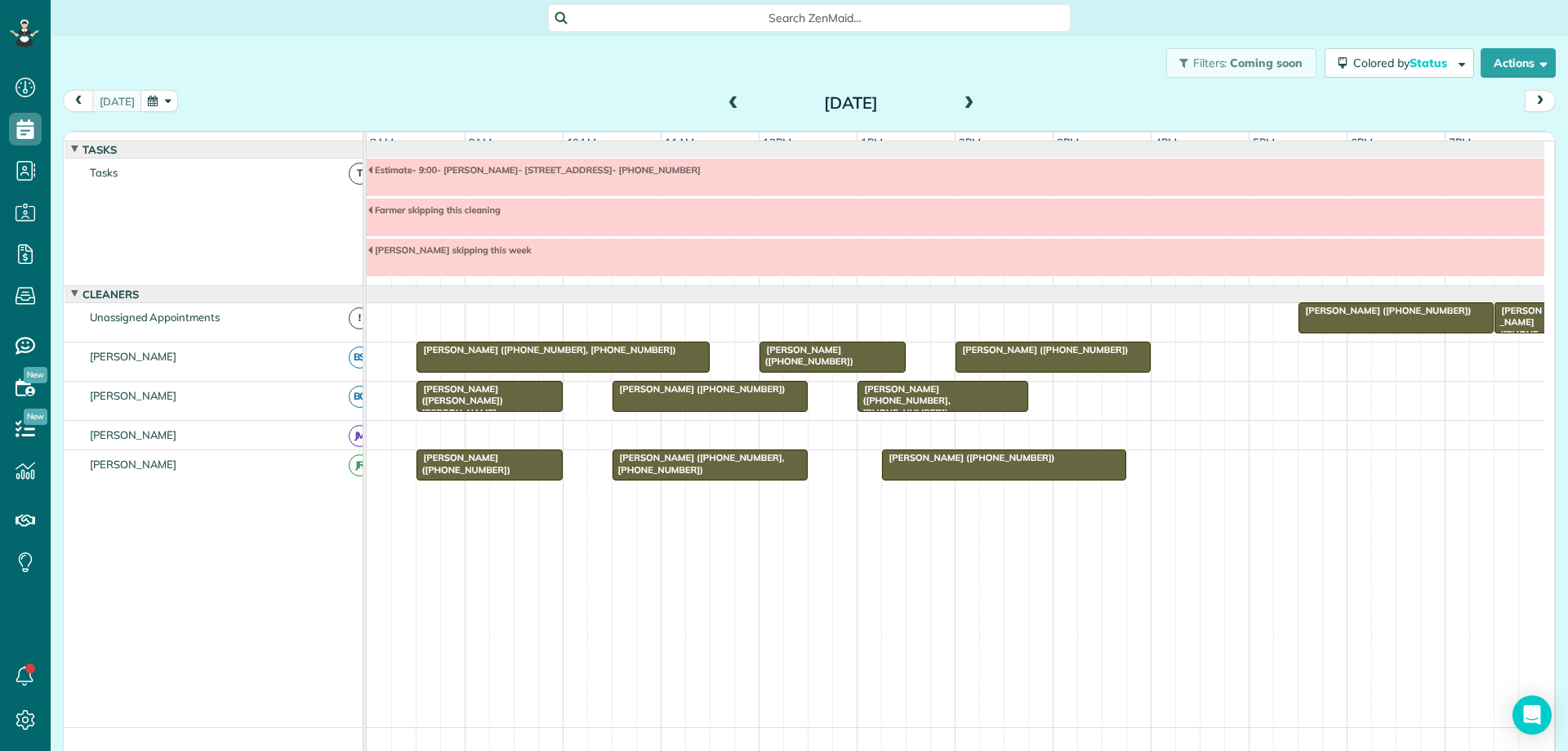 click at bounding box center [733, 104] 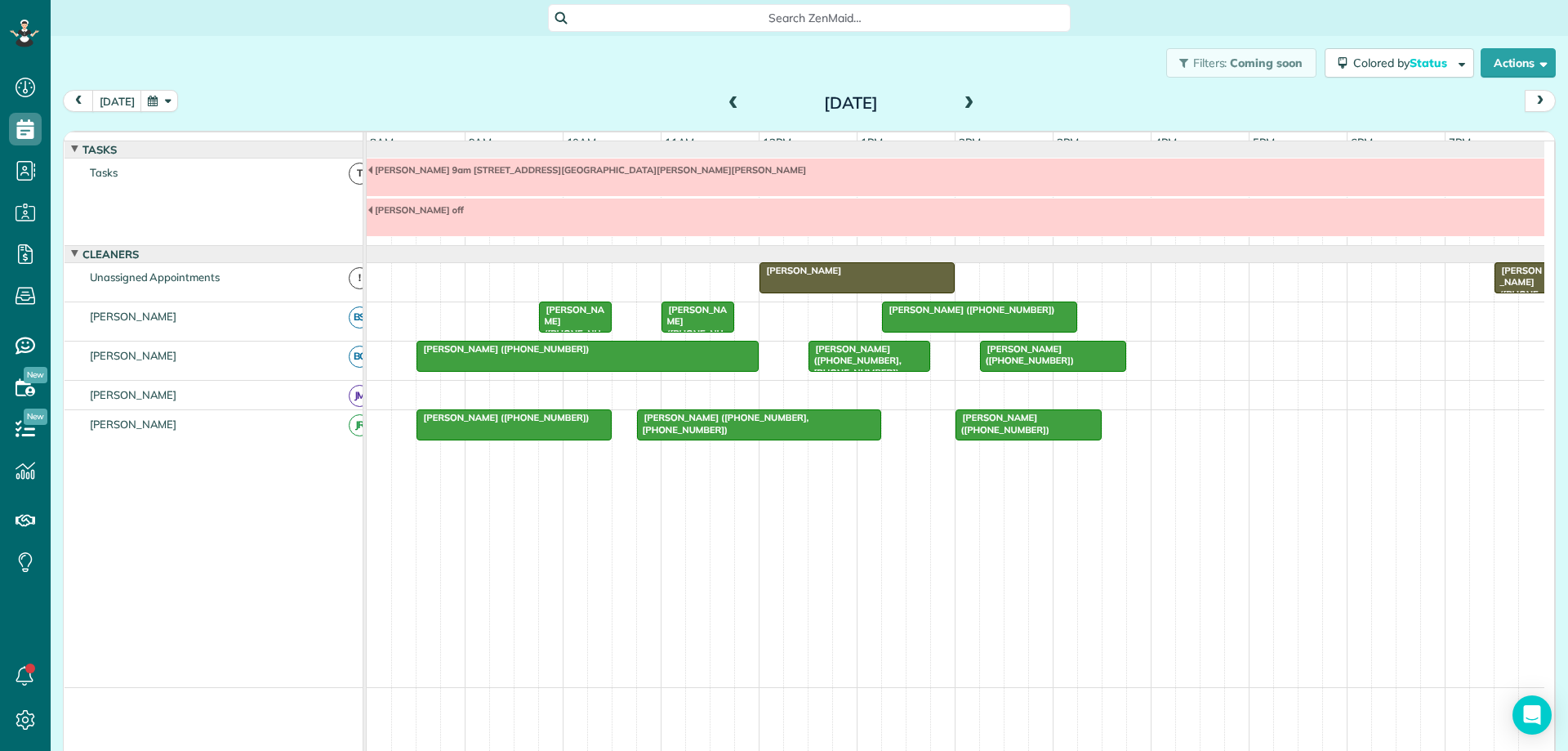 click at bounding box center [969, 104] 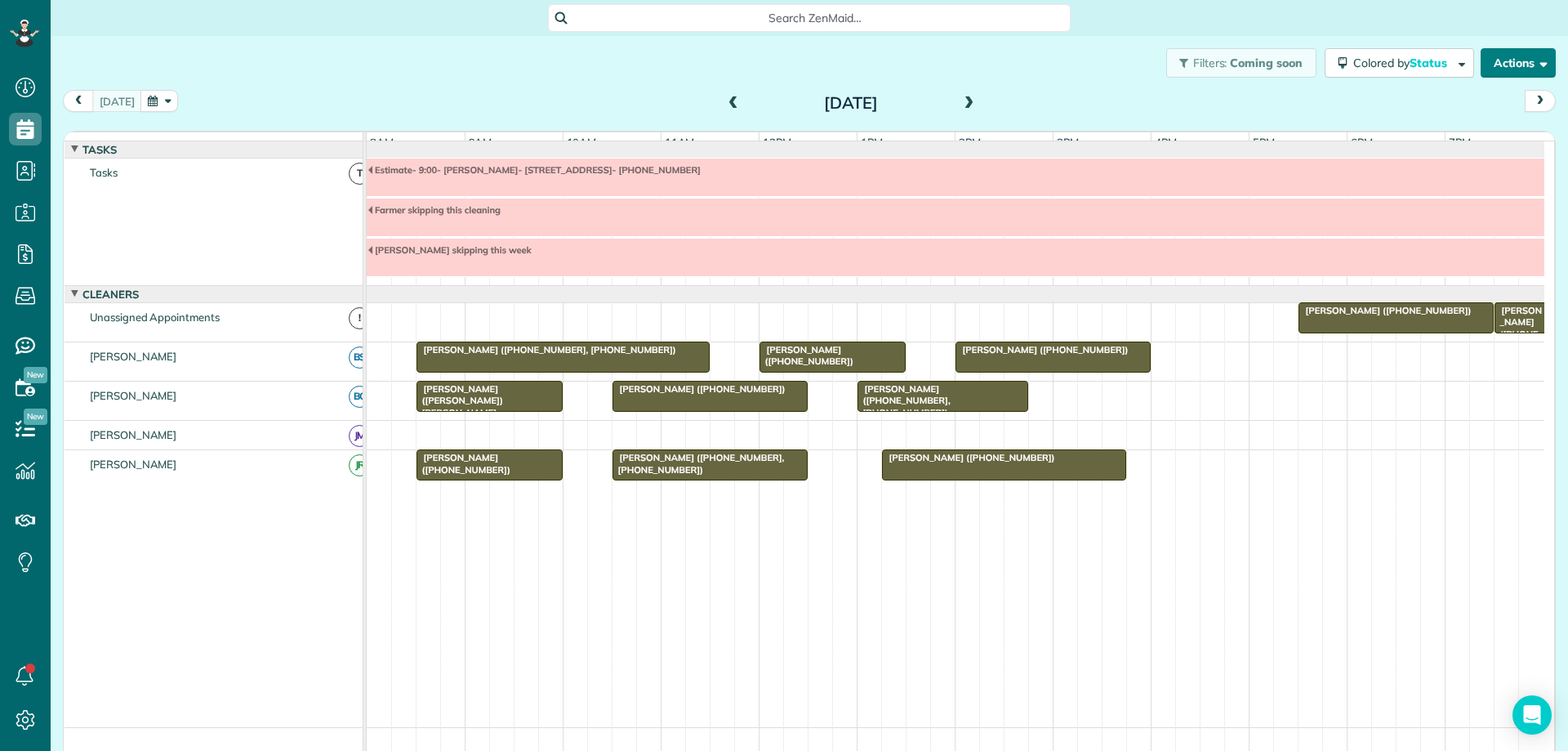 click on "Actions" at bounding box center [1518, 63] 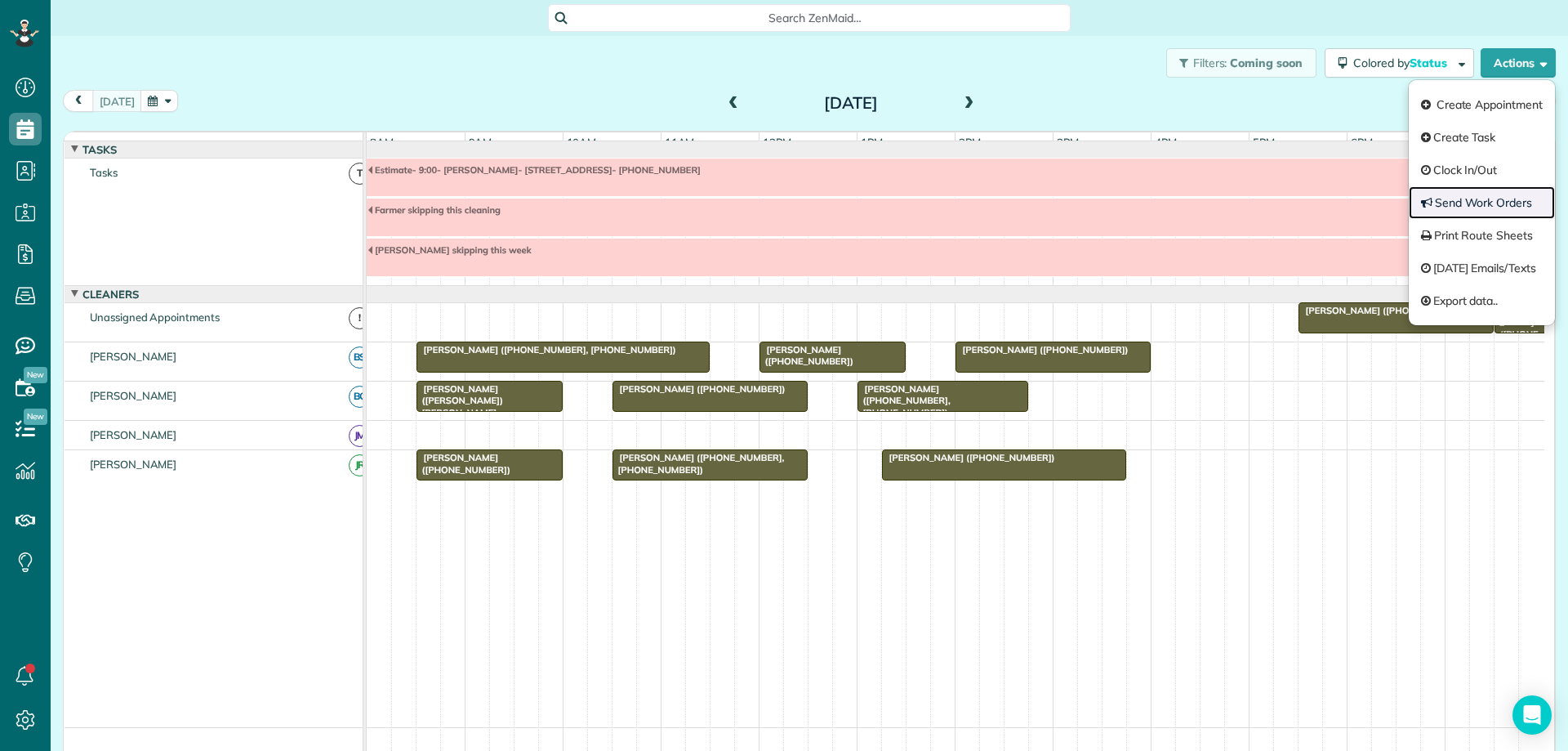 click on "Send Work Orders" at bounding box center (1481, 203) 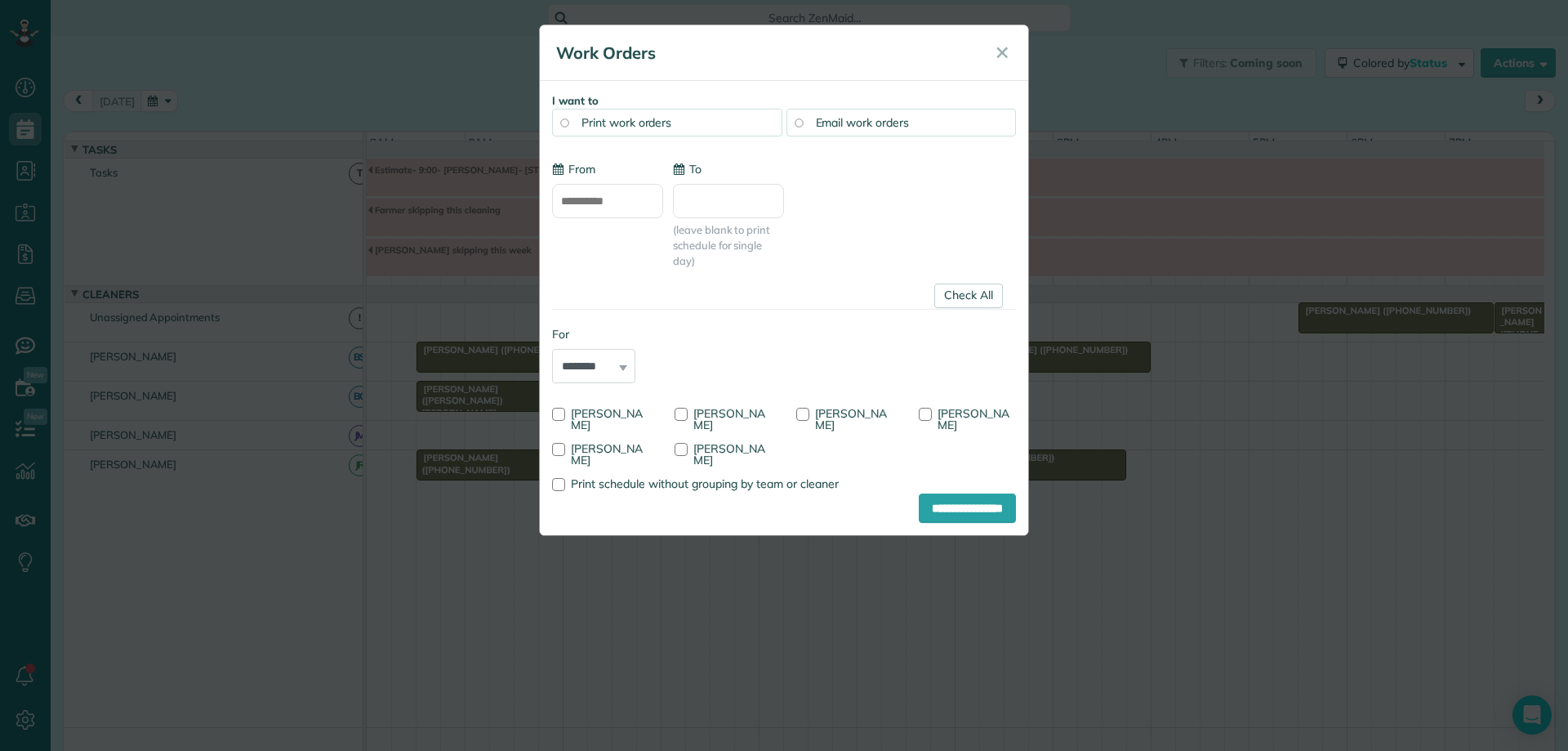 type on "**********" 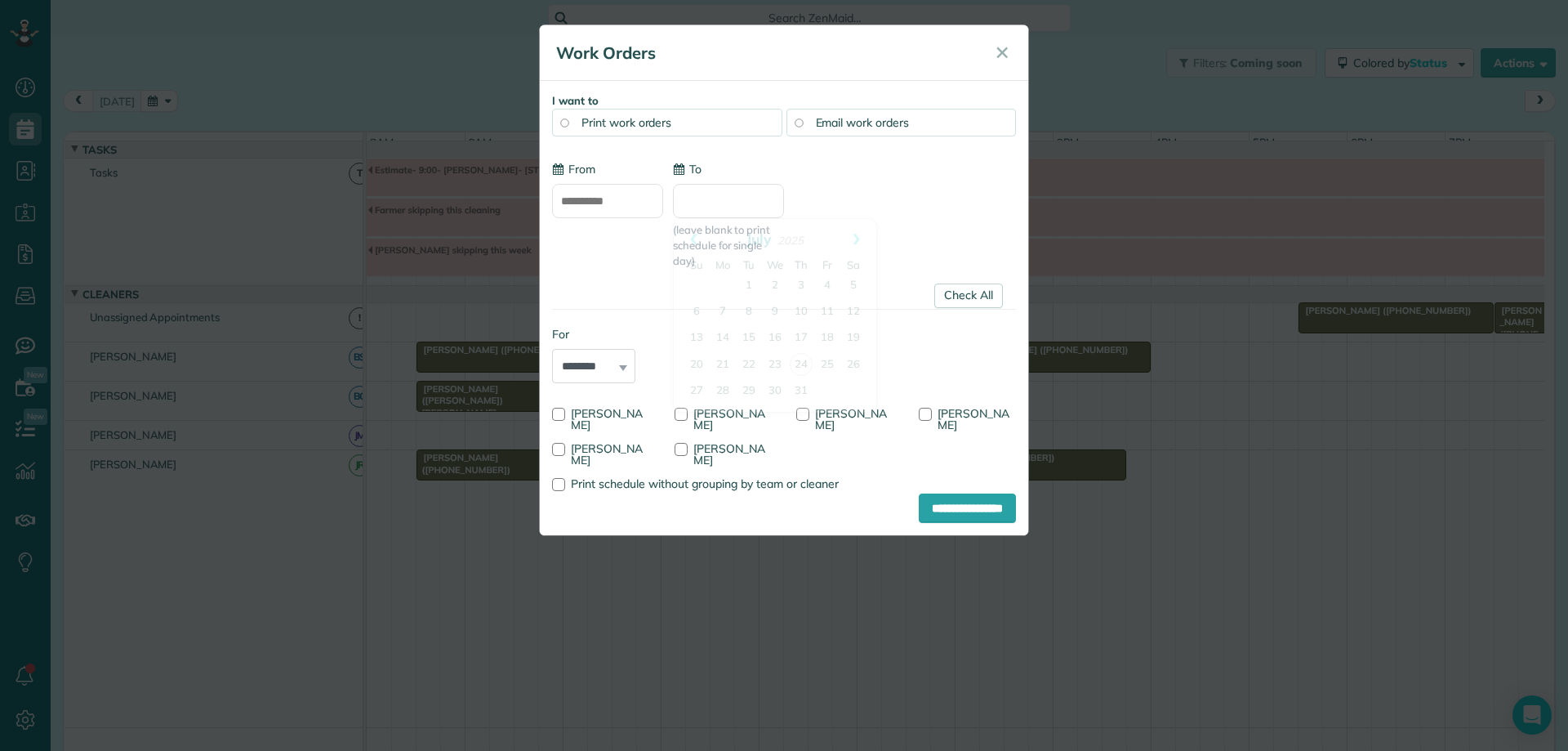 click on "To" at bounding box center [728, 201] 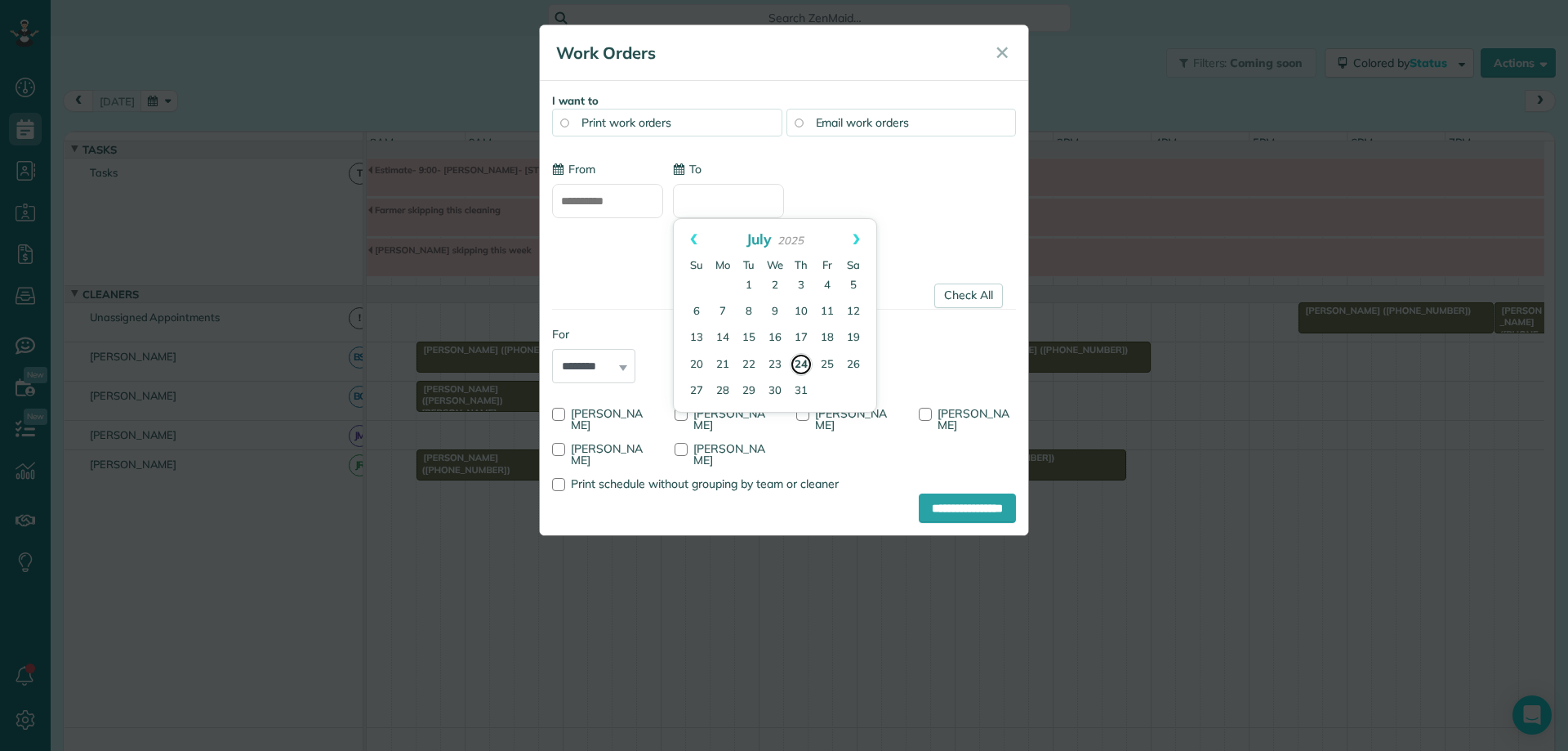 click on "24" at bounding box center [801, 364] 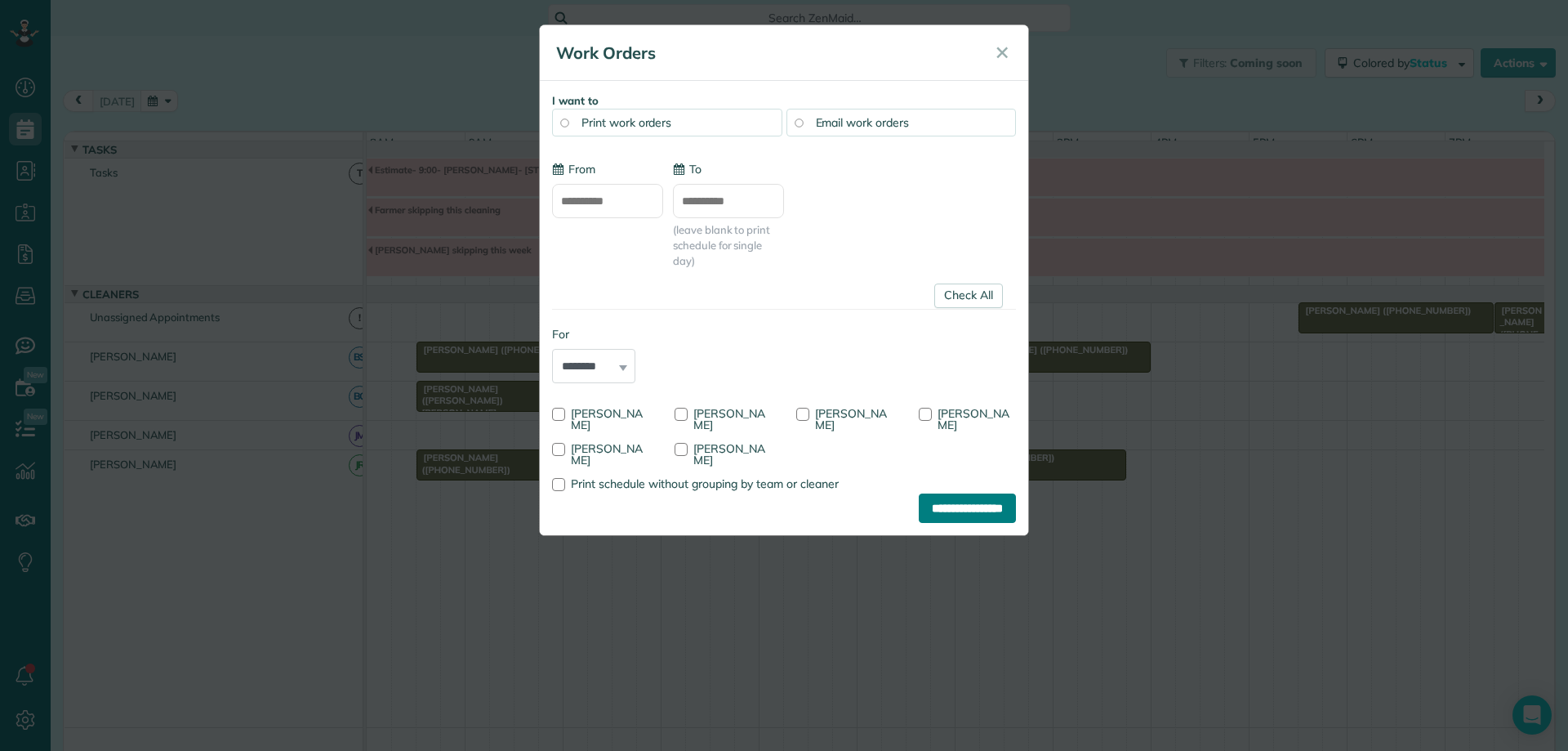 click on "**********" at bounding box center [967, 508] 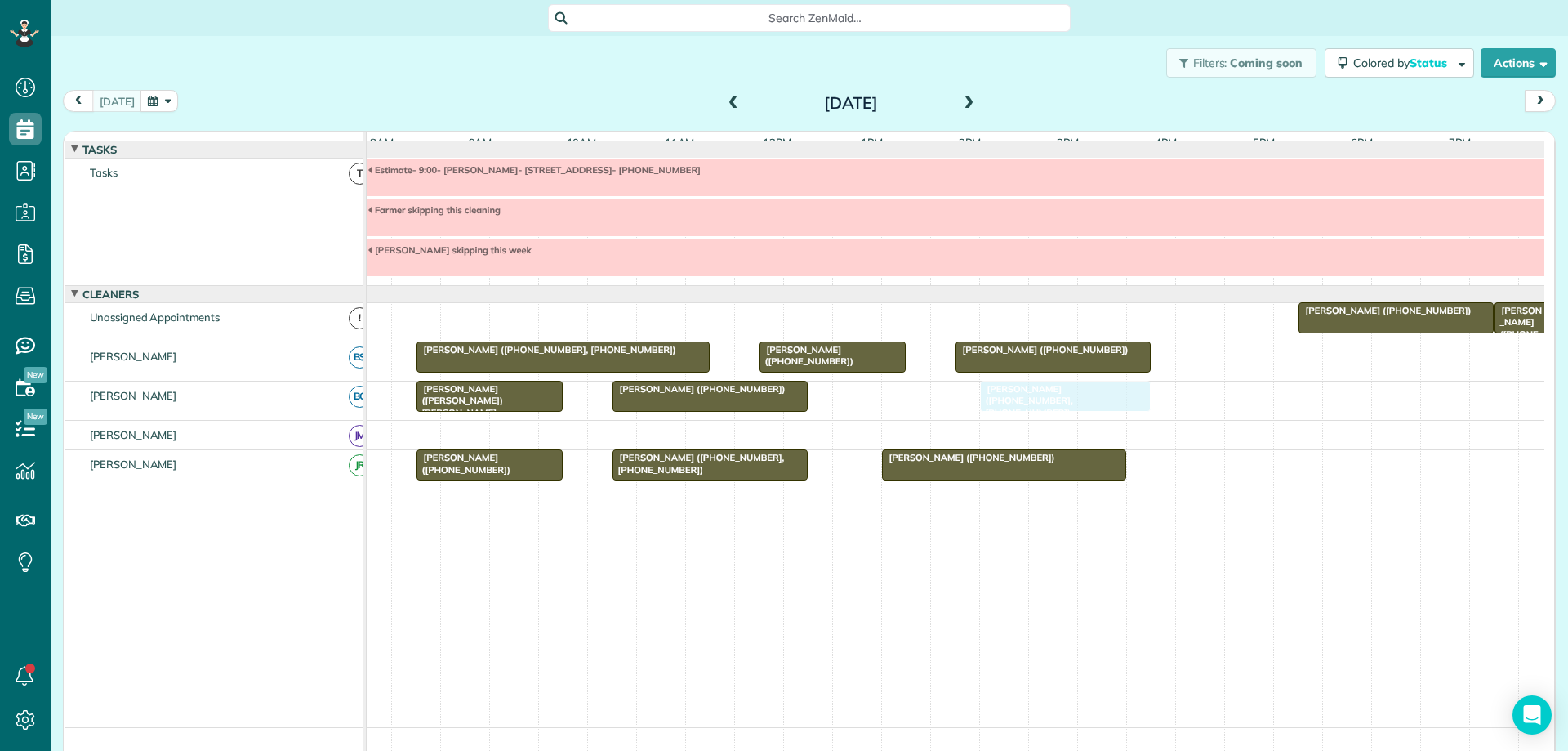 drag, startPoint x: 947, startPoint y: 414, endPoint x: 1012, endPoint y: 410, distance: 65.12296 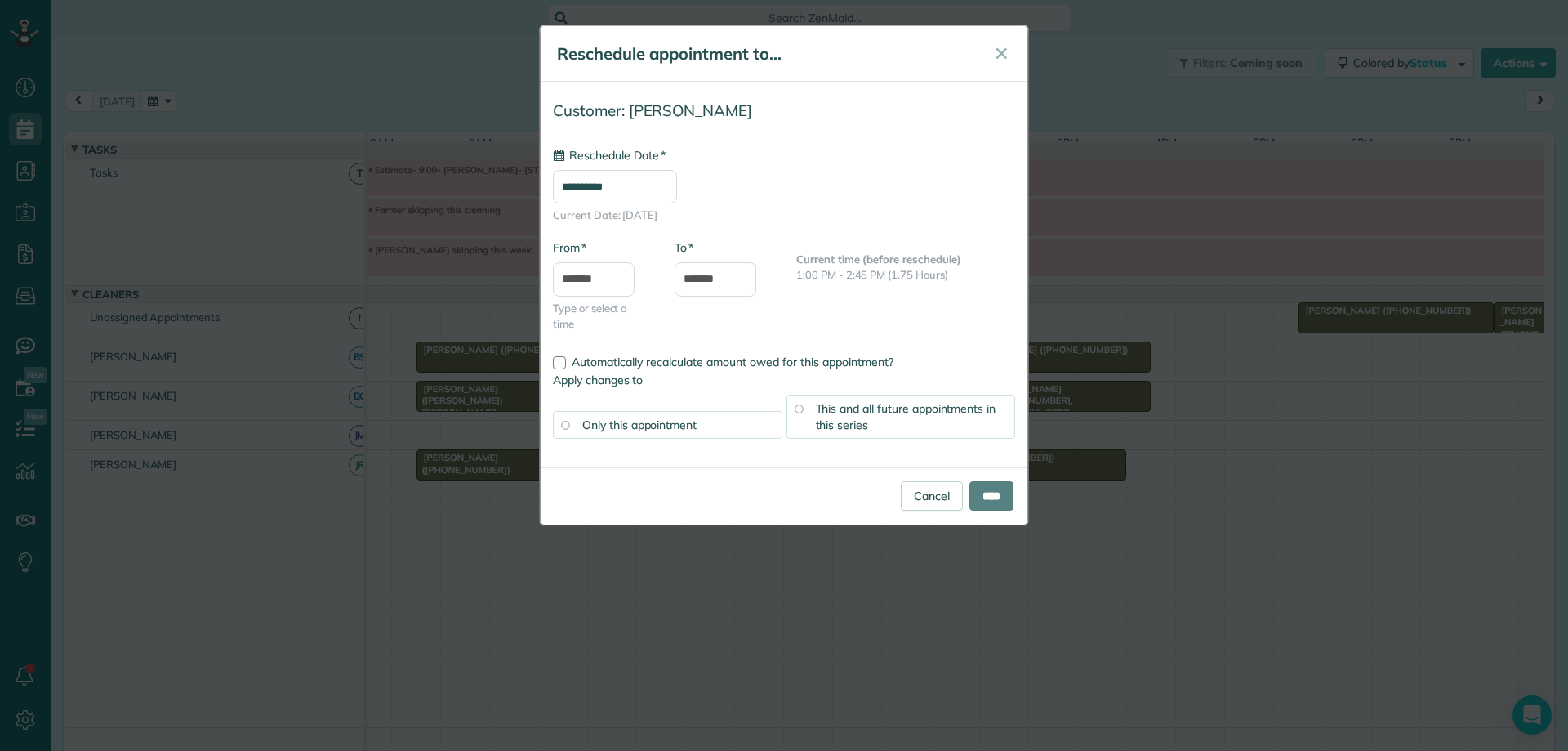 type on "**********" 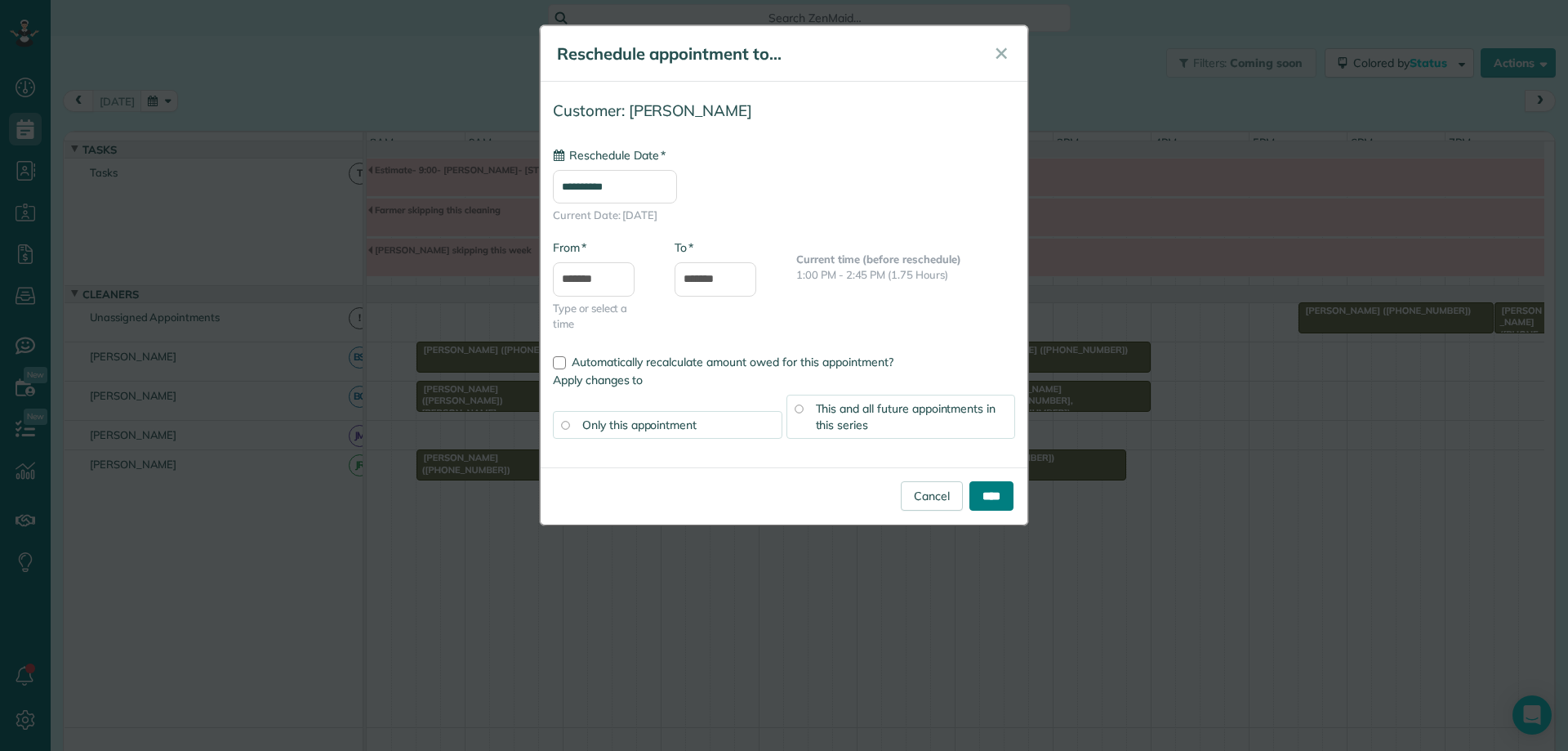 click on "****" at bounding box center [991, 496] 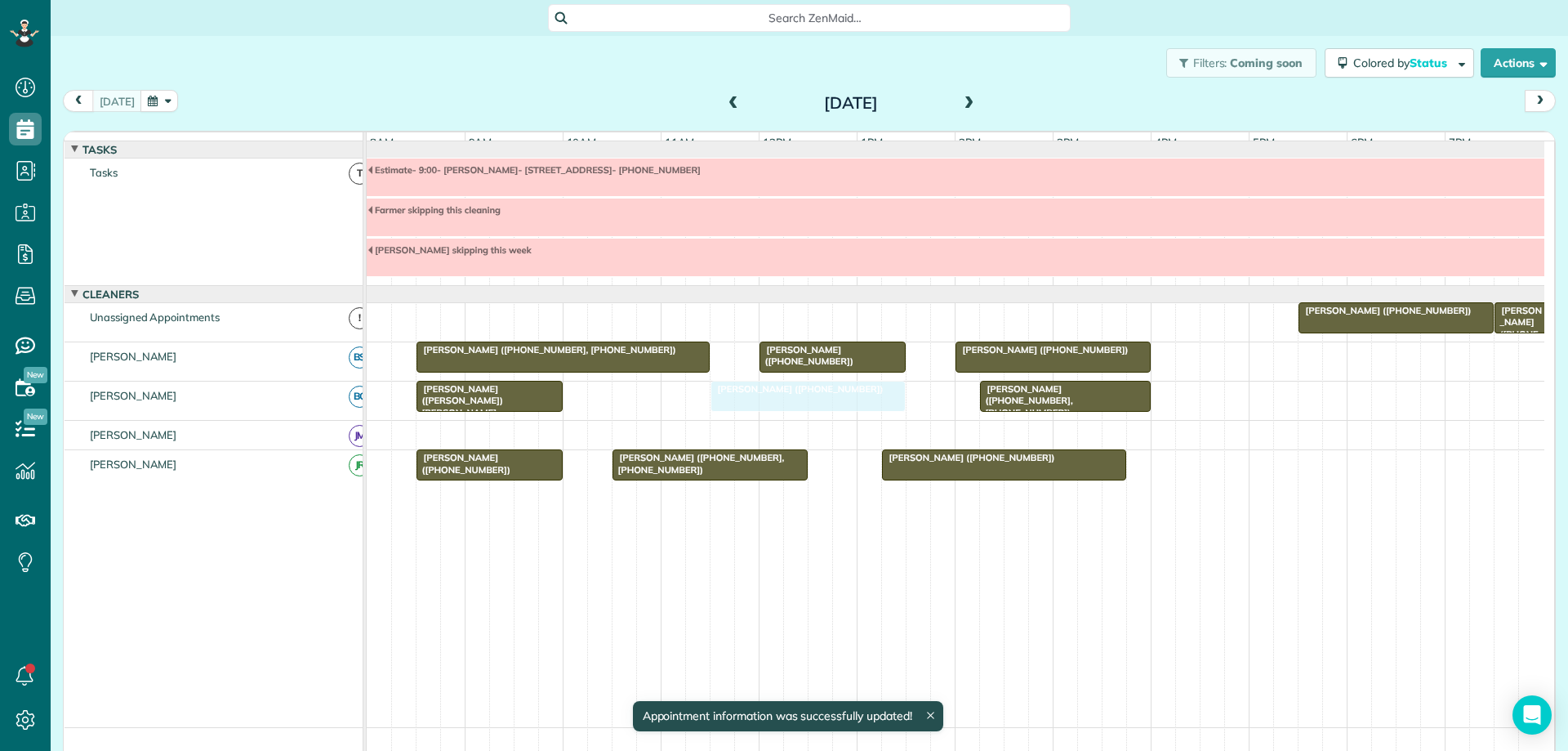 drag, startPoint x: 738, startPoint y: 414, endPoint x: 841, endPoint y: 427, distance: 103.81715 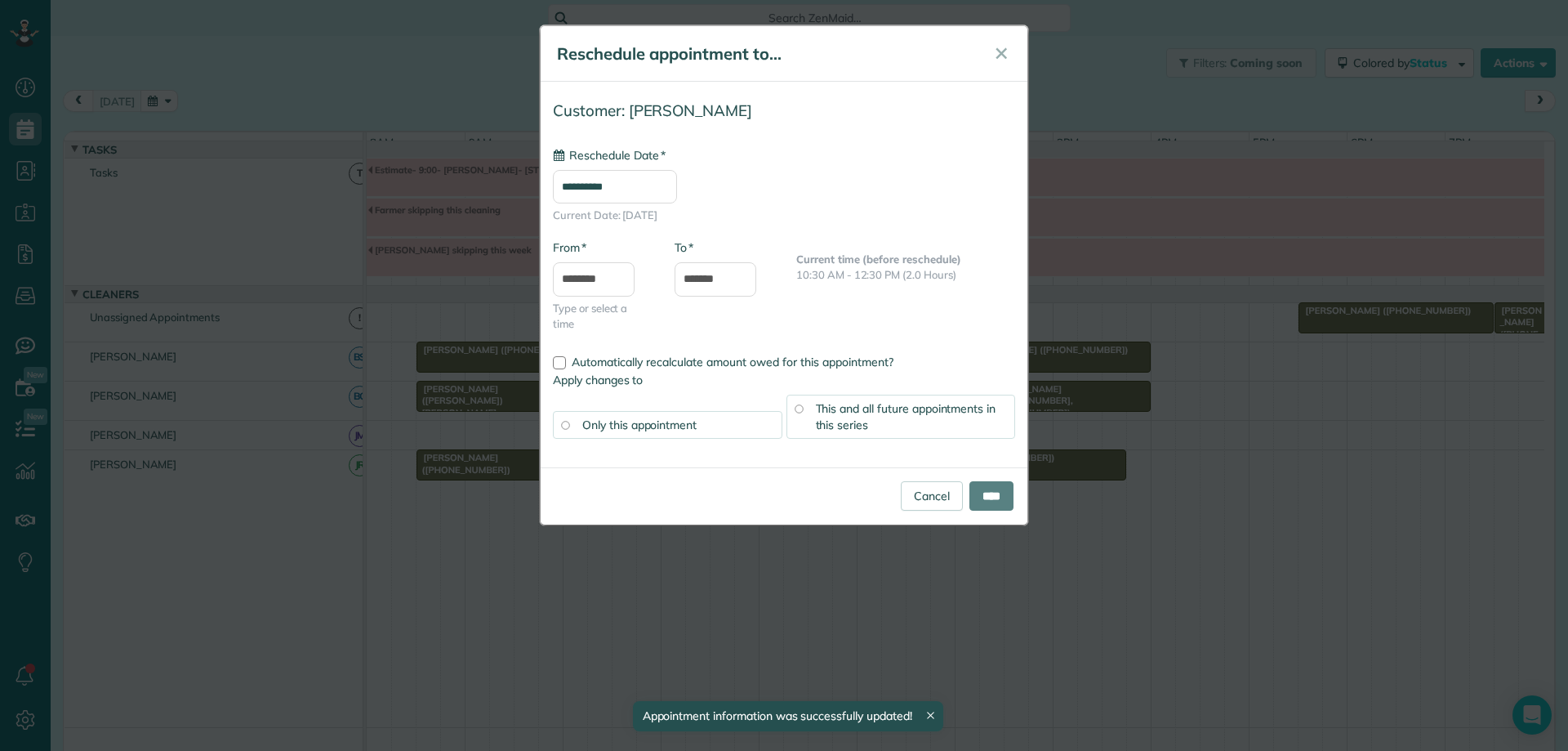 type on "**********" 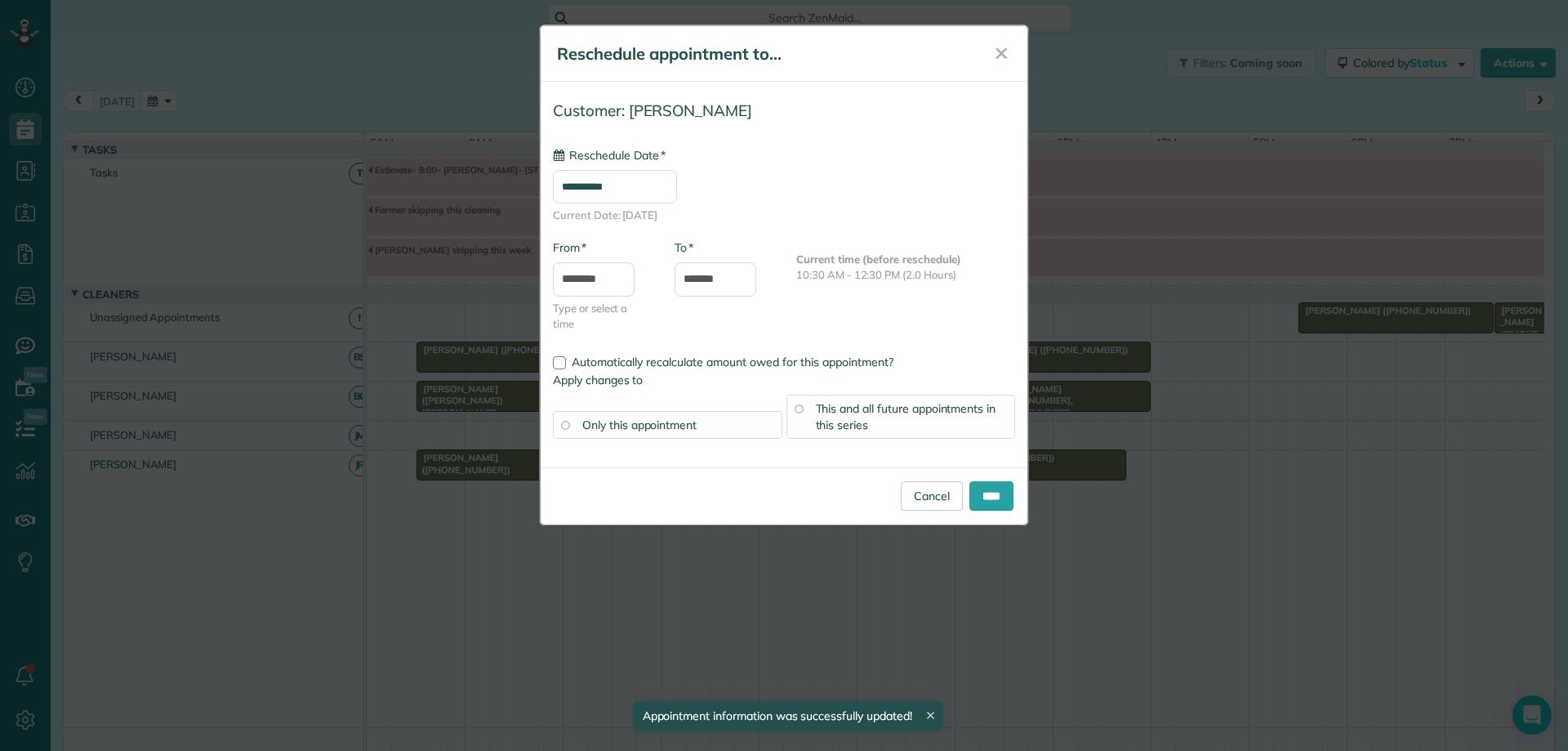 click on "Cancel
****" at bounding box center (784, 496) 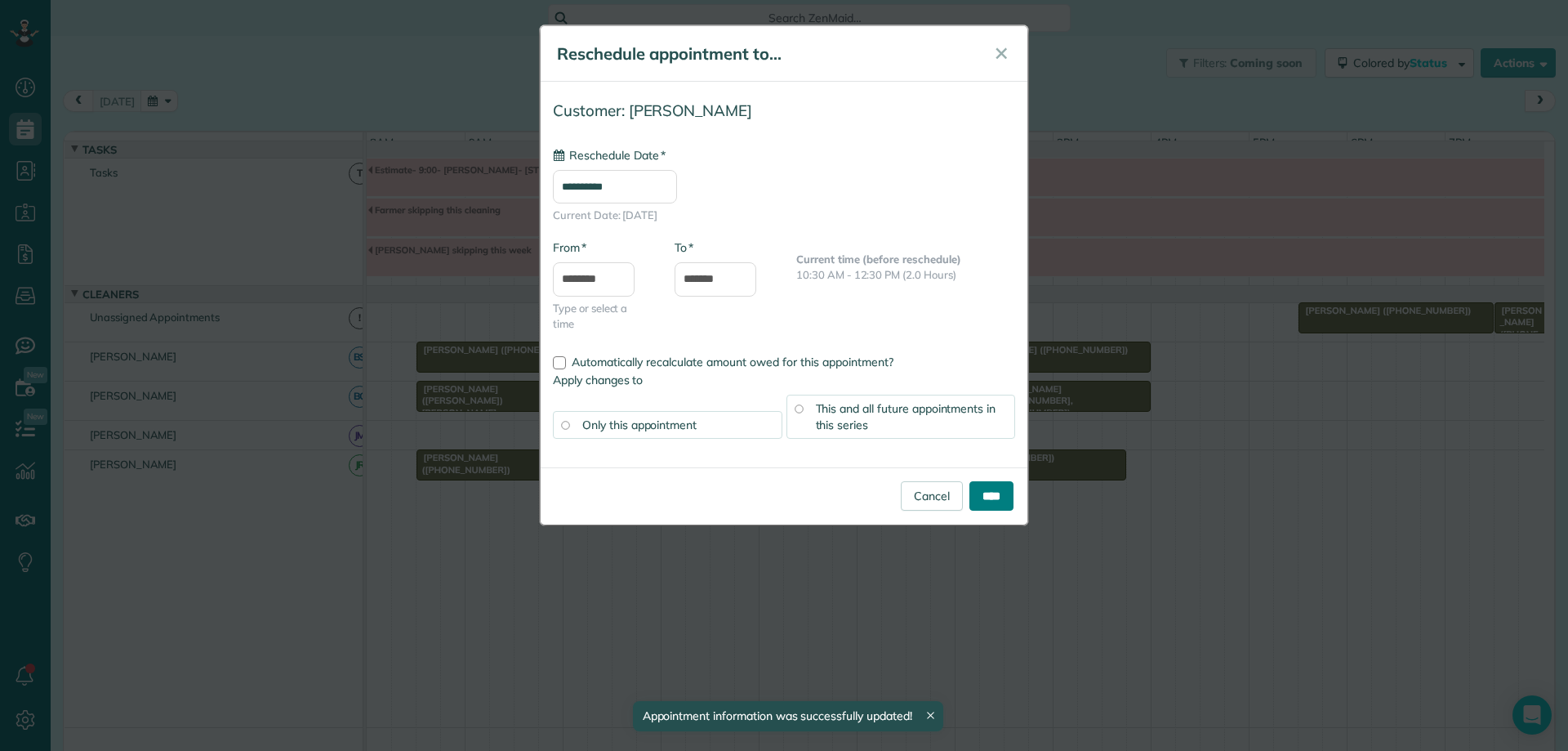 click on "****" at bounding box center [991, 496] 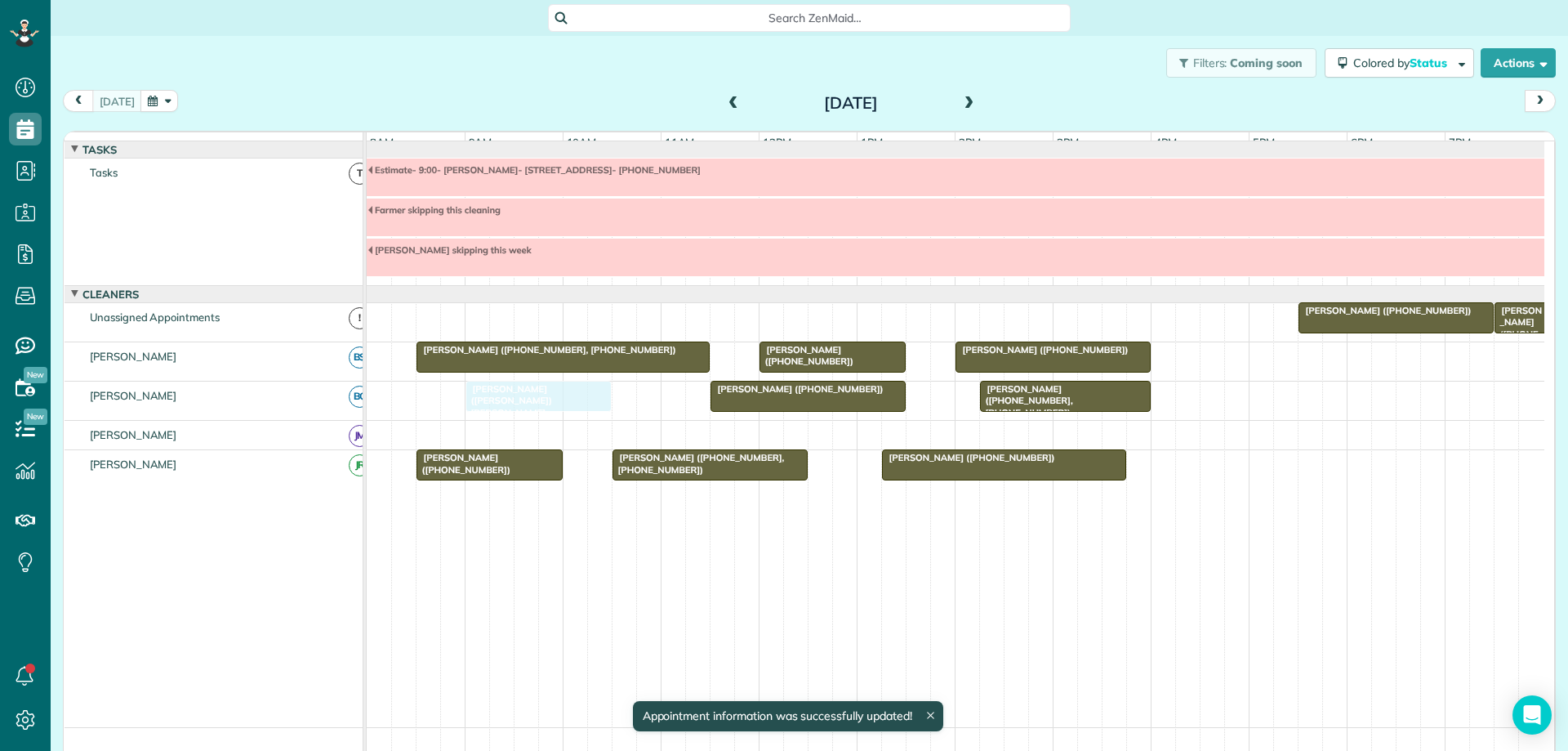 drag, startPoint x: 476, startPoint y: 416, endPoint x: 516, endPoint y: 427, distance: 41.48494 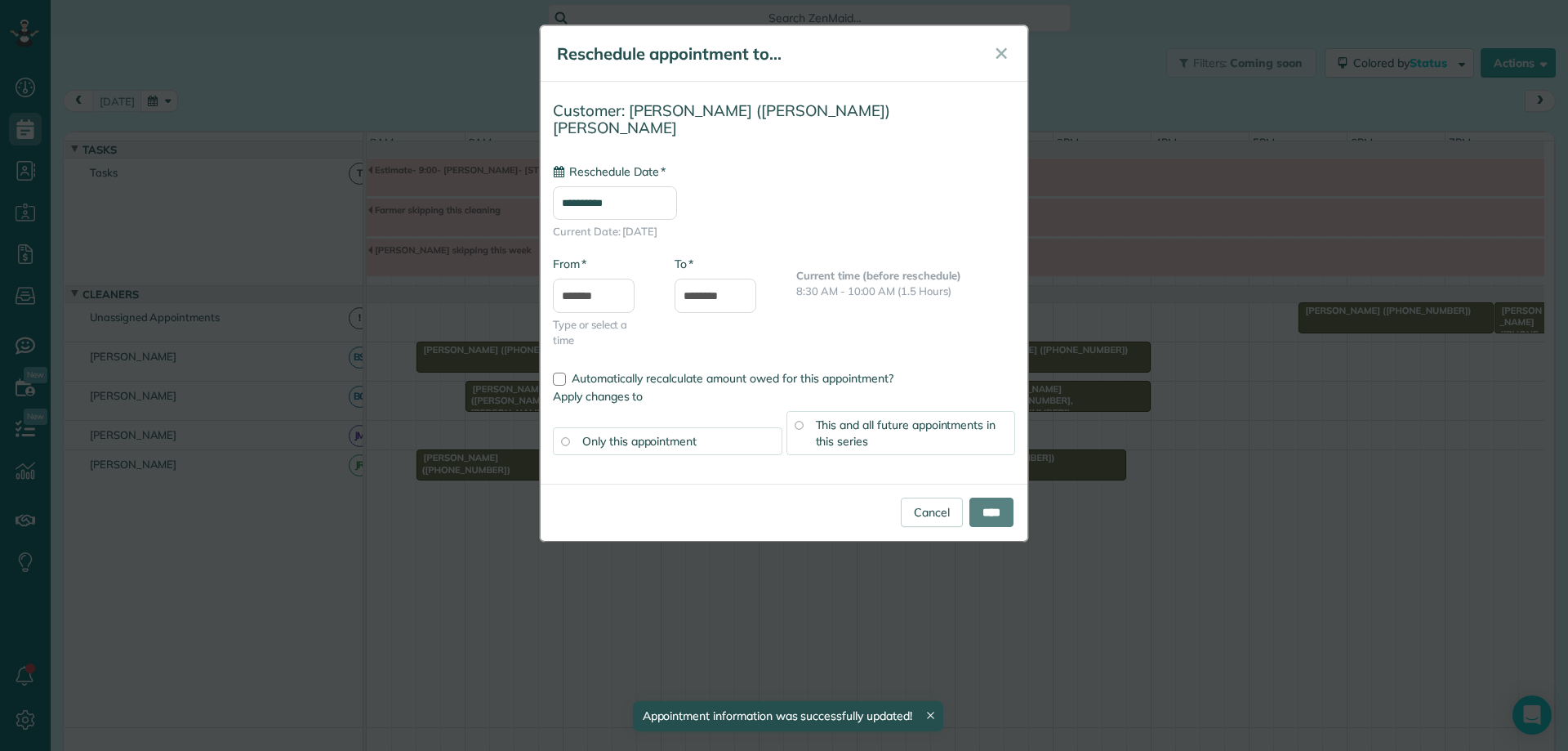 type on "**********" 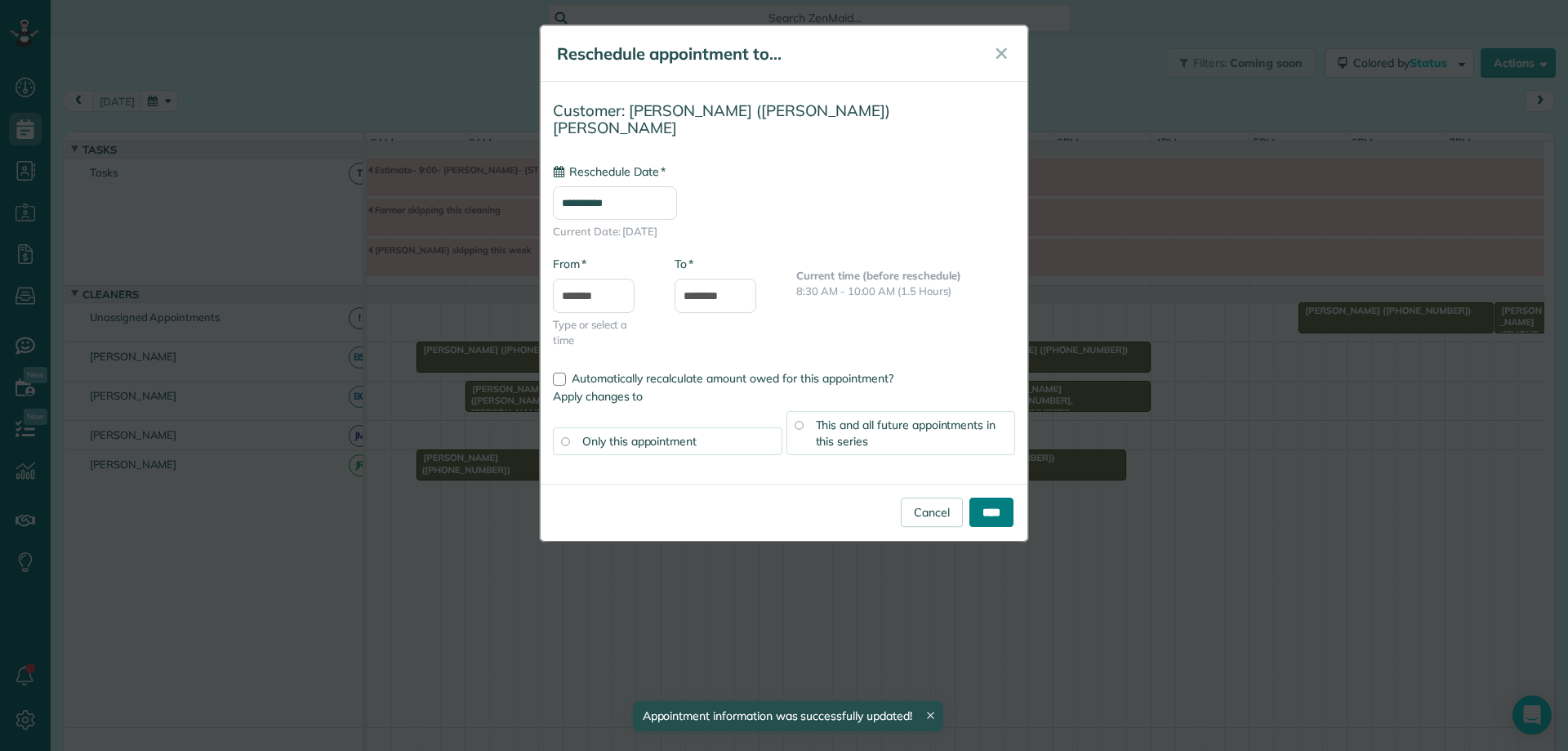 click on "****" at bounding box center (991, 512) 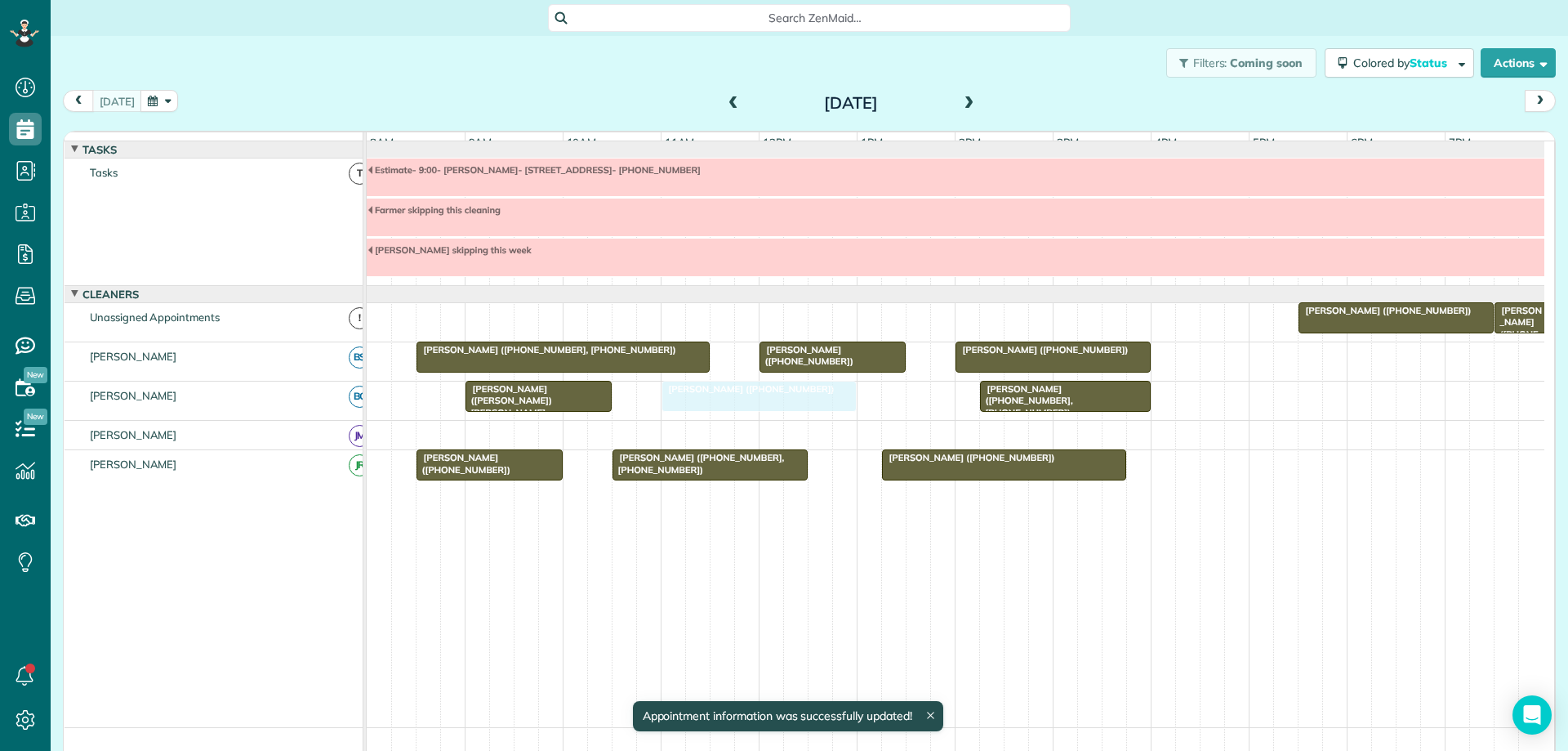 drag, startPoint x: 752, startPoint y: 413, endPoint x: 706, endPoint y: 431, distance: 49.39636 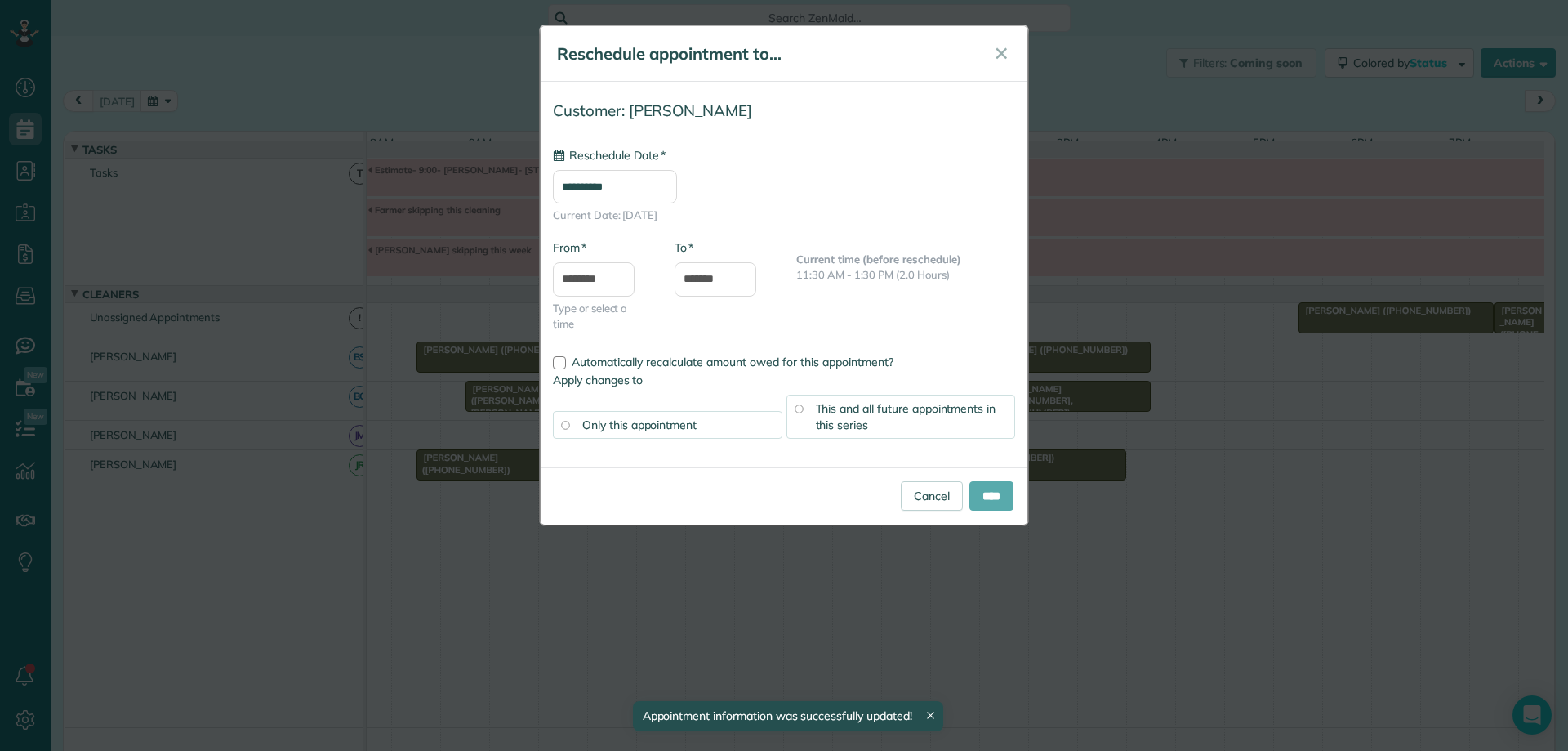 type on "**********" 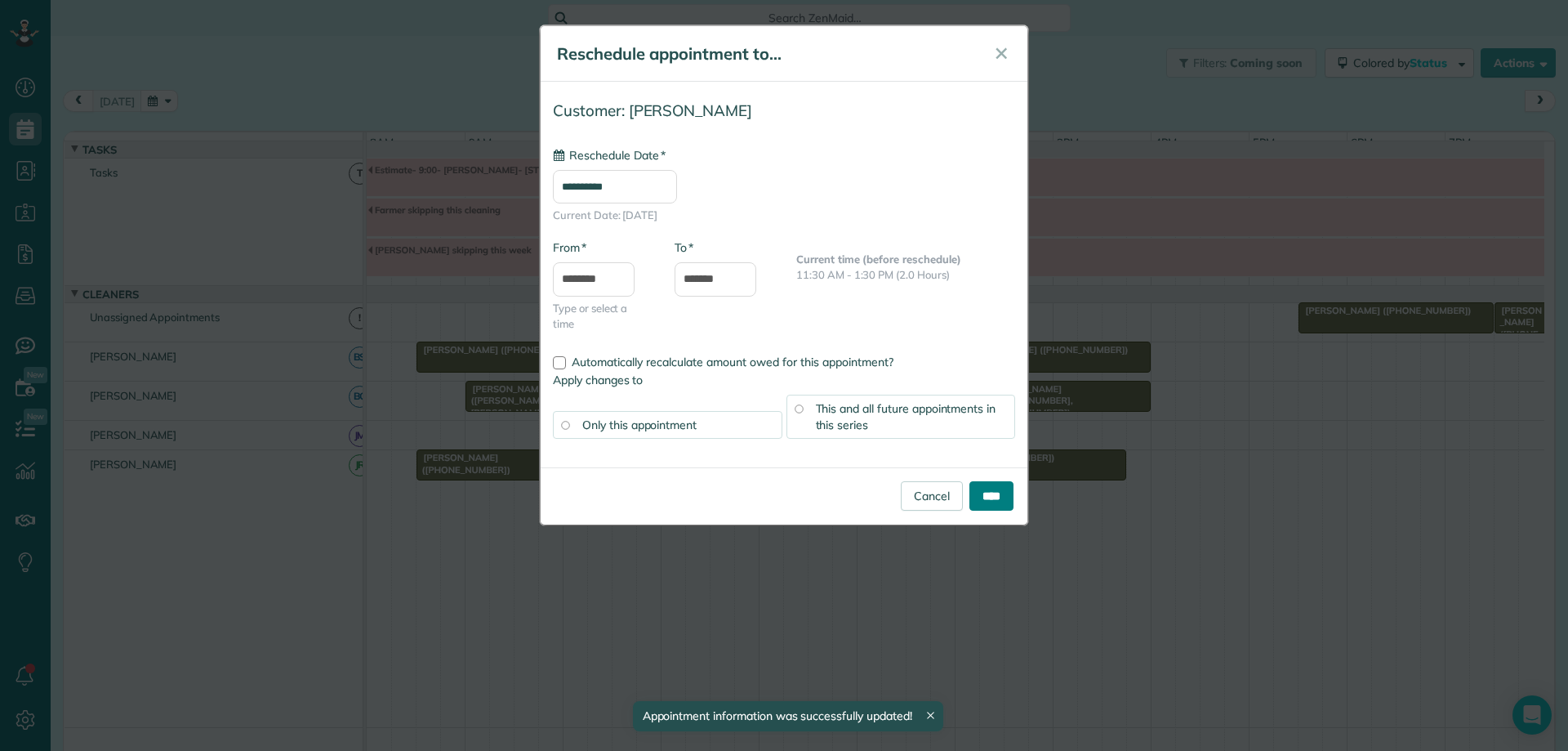 click on "****" at bounding box center (991, 496) 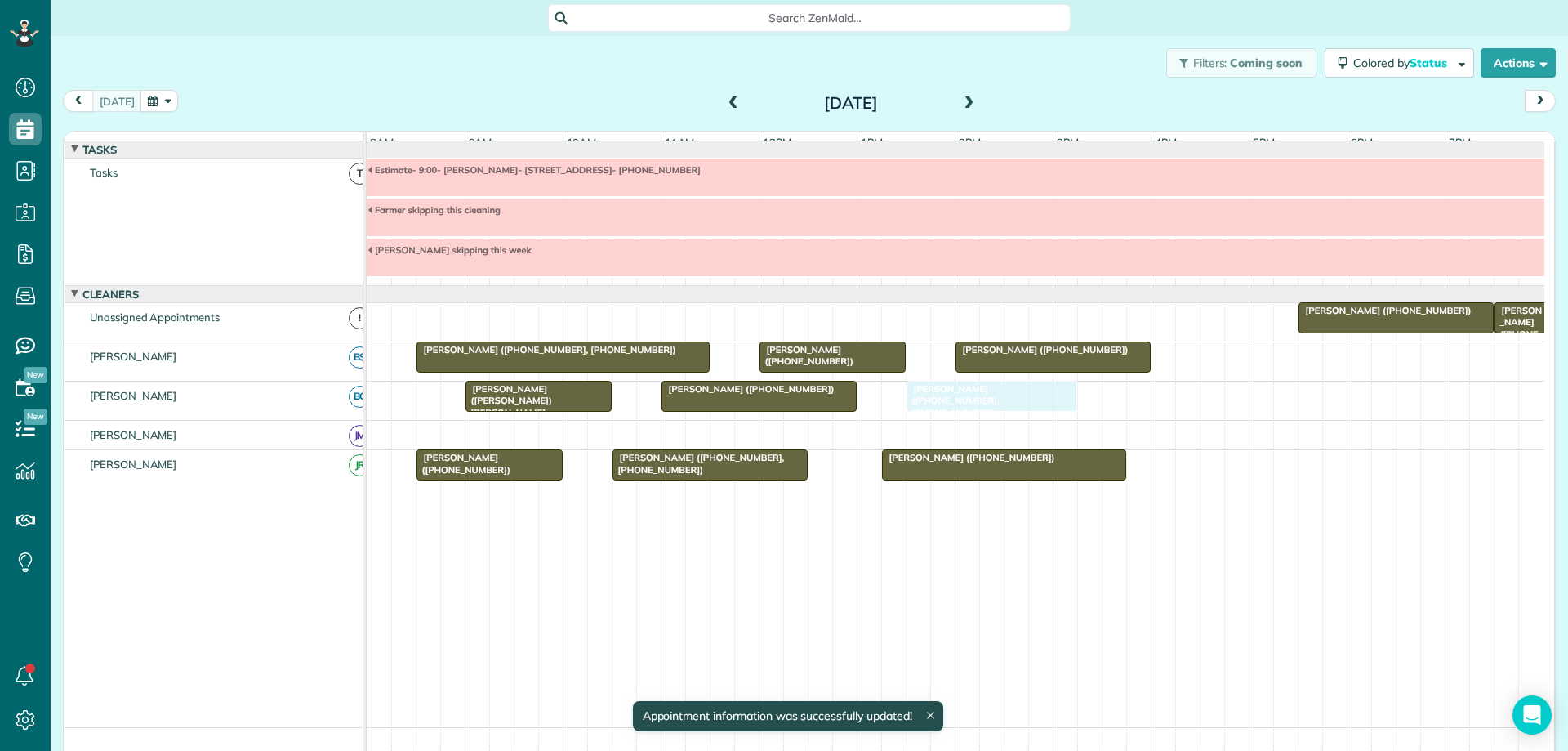 drag, startPoint x: 1018, startPoint y: 409, endPoint x: 942, endPoint y: 430, distance: 78.84795 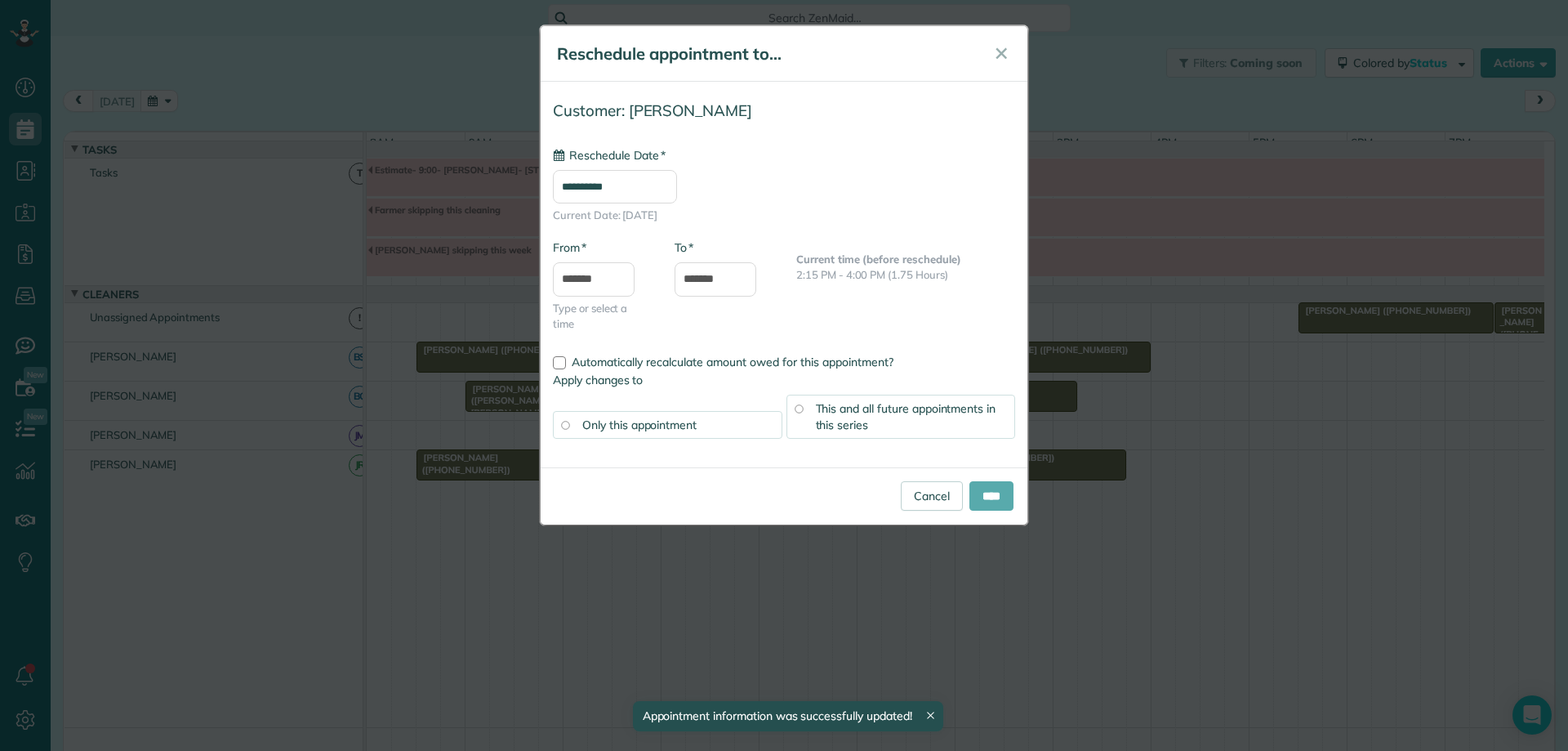 type on "**********" 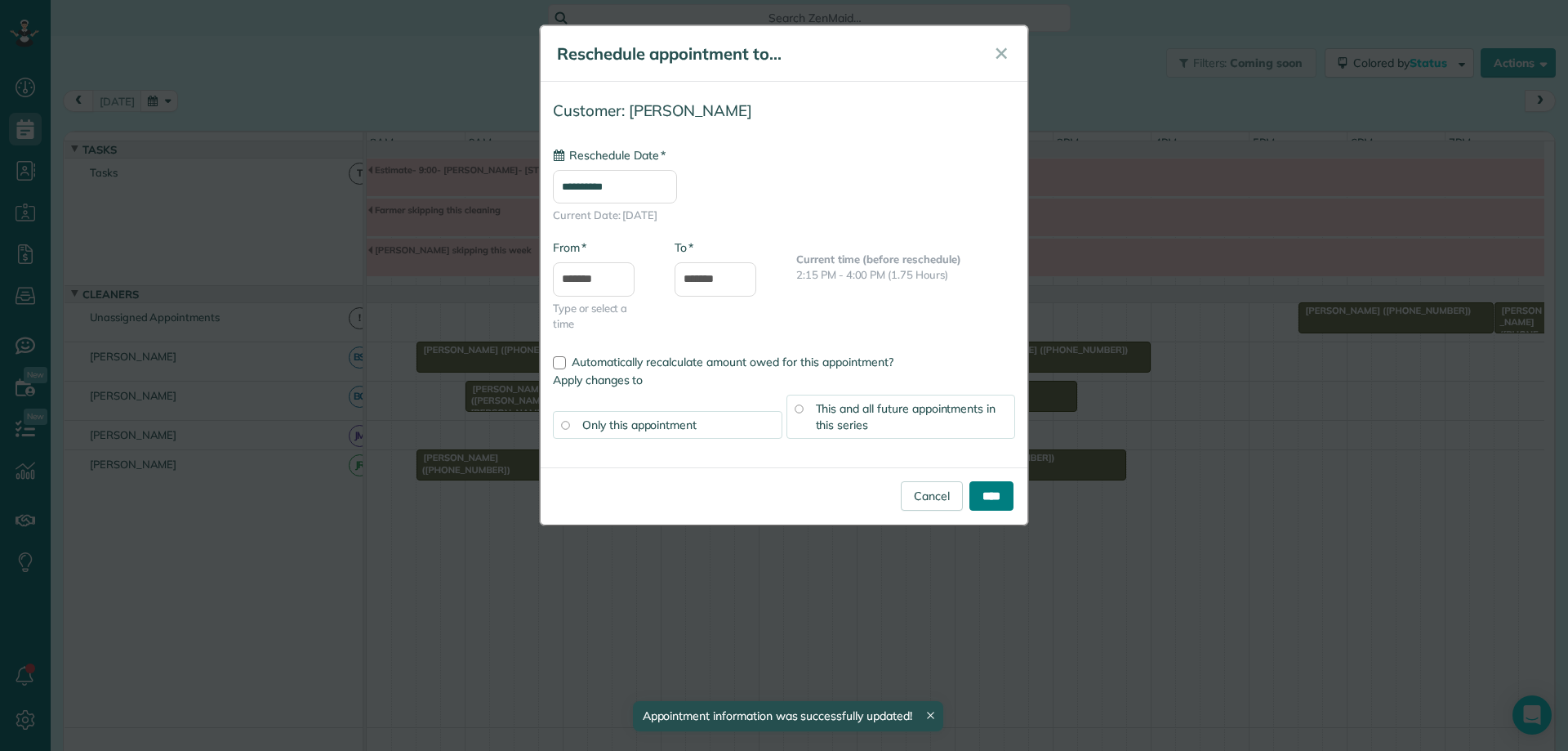 click on "****" at bounding box center [991, 496] 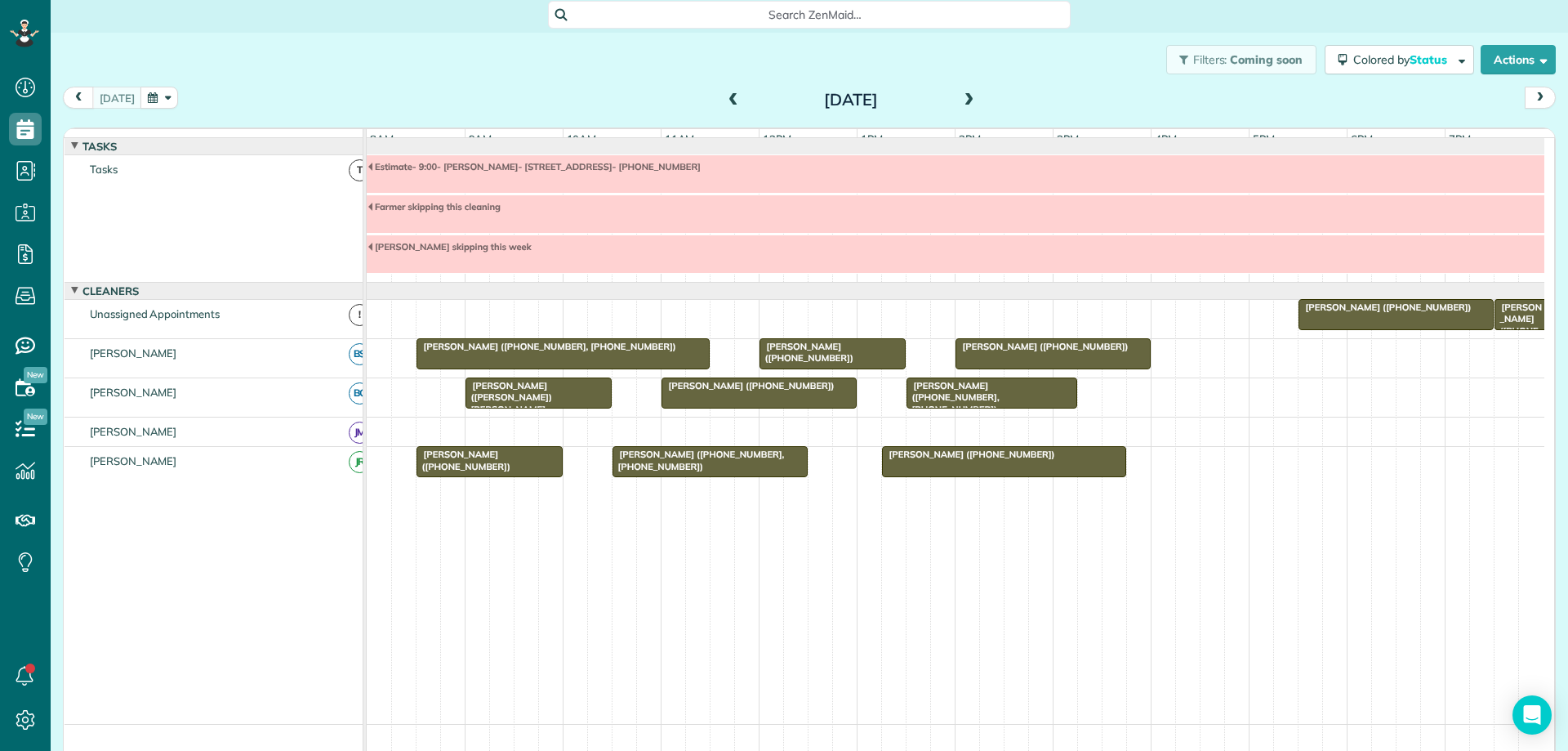 scroll, scrollTop: 0, scrollLeft: 0, axis: both 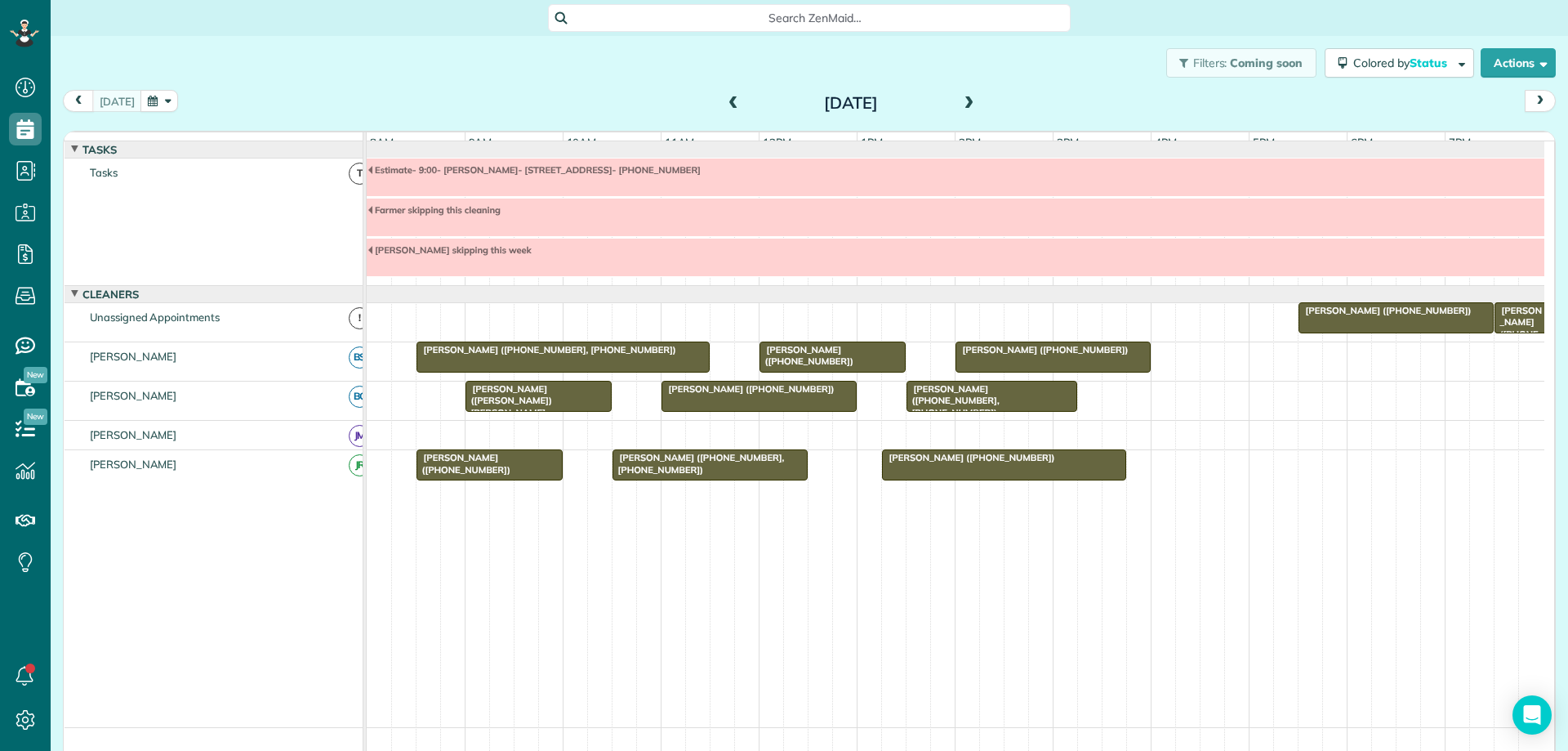 click at bounding box center [969, 104] 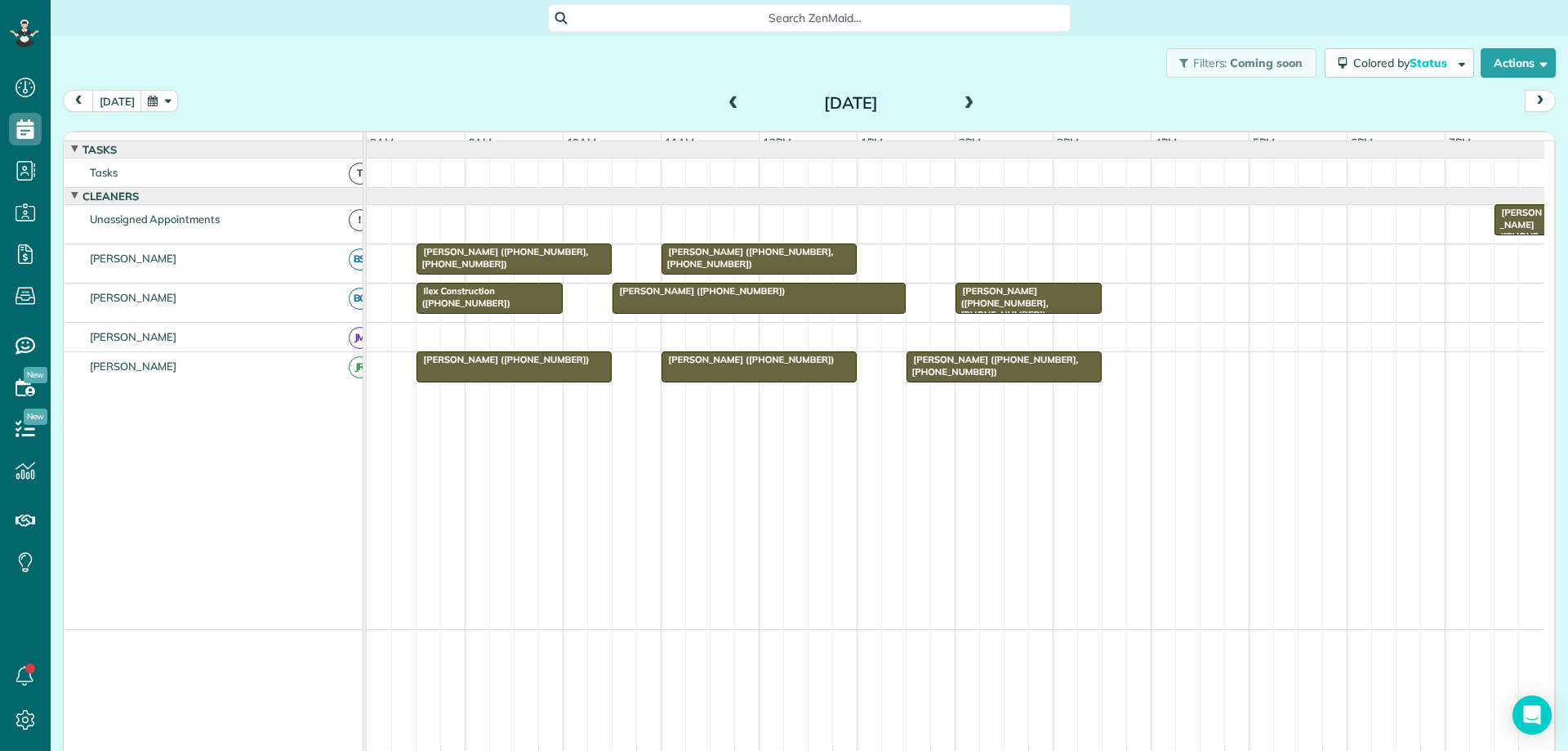 click at bounding box center [733, 104] 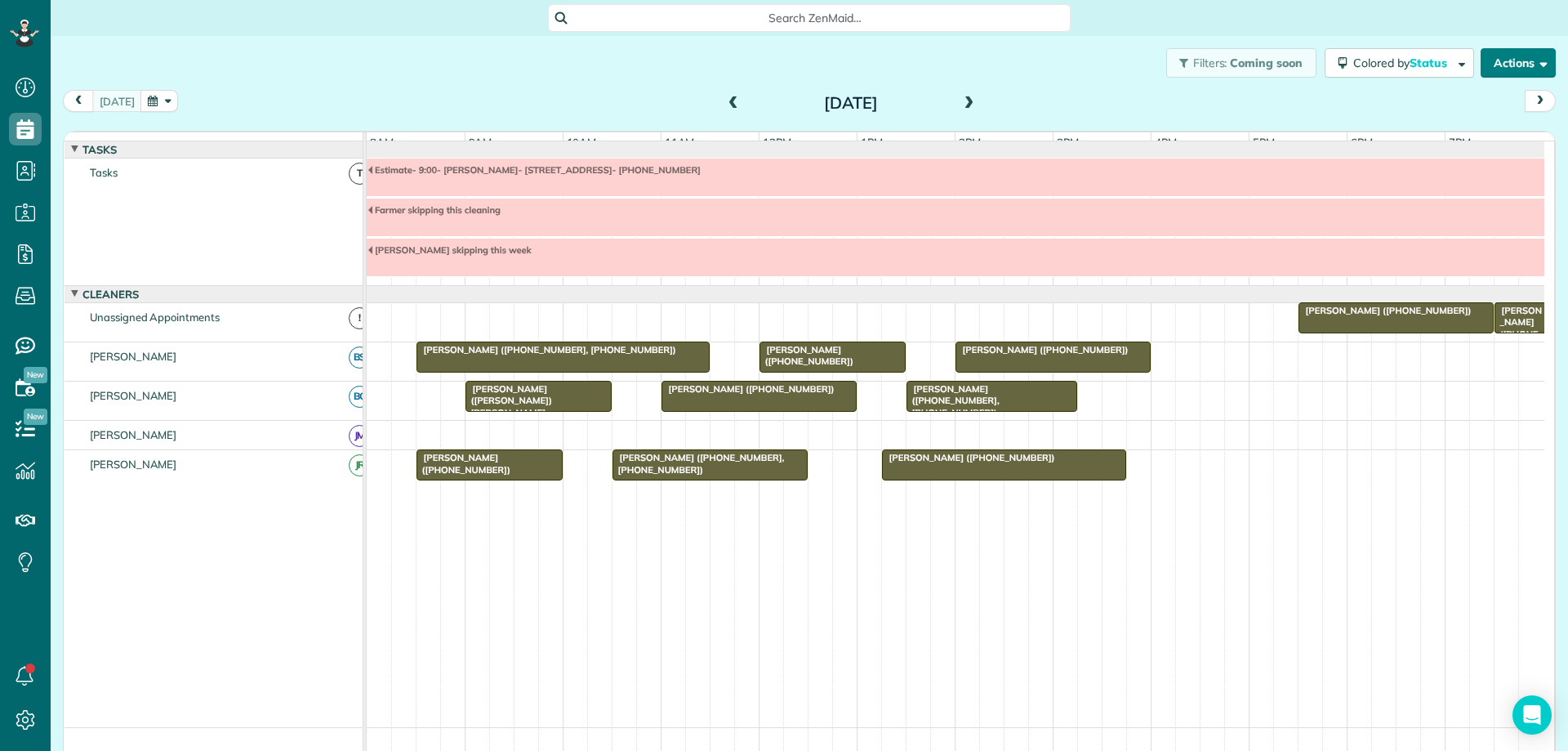click on "Actions" at bounding box center (1518, 63) 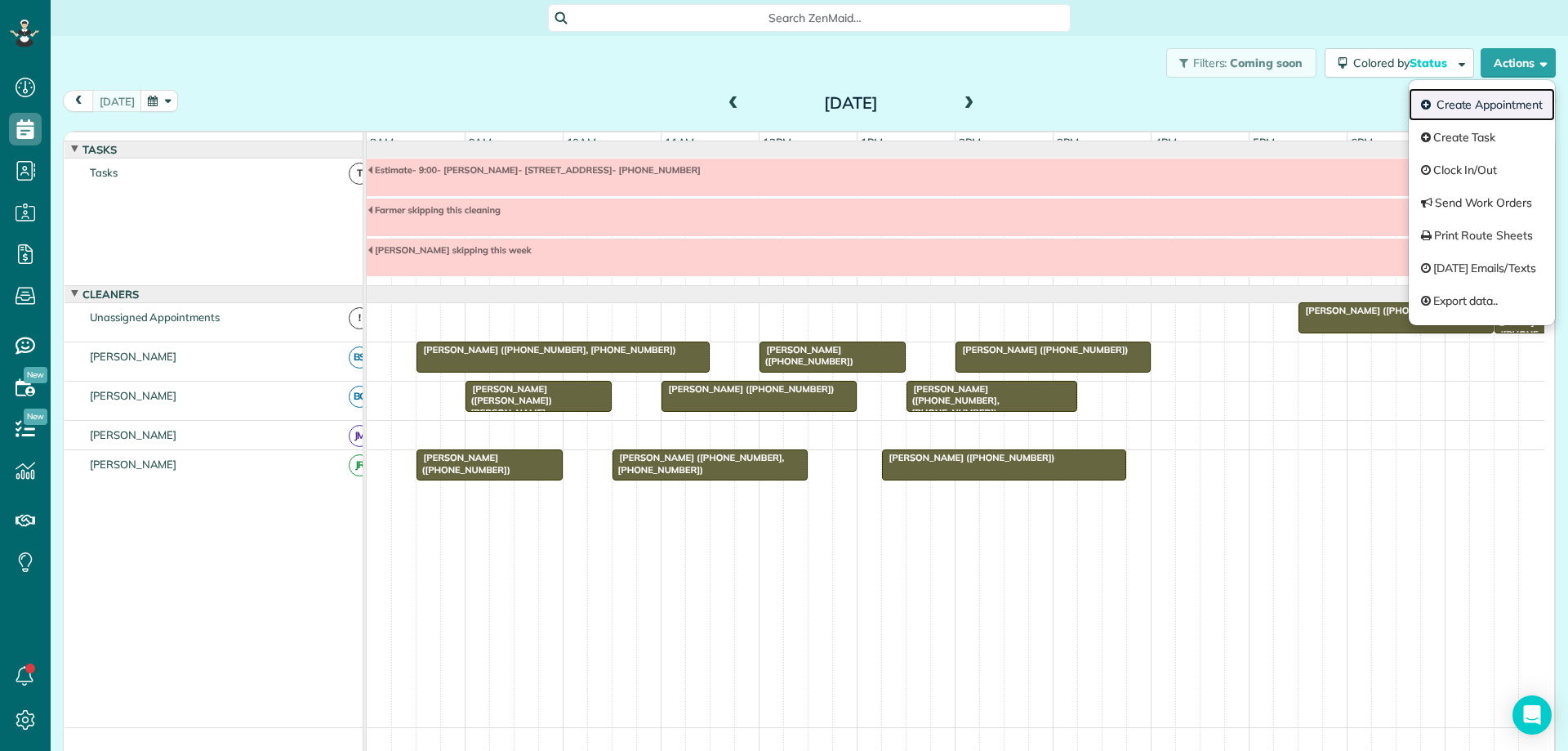 click on "Create Appointment" at bounding box center [1481, 105] 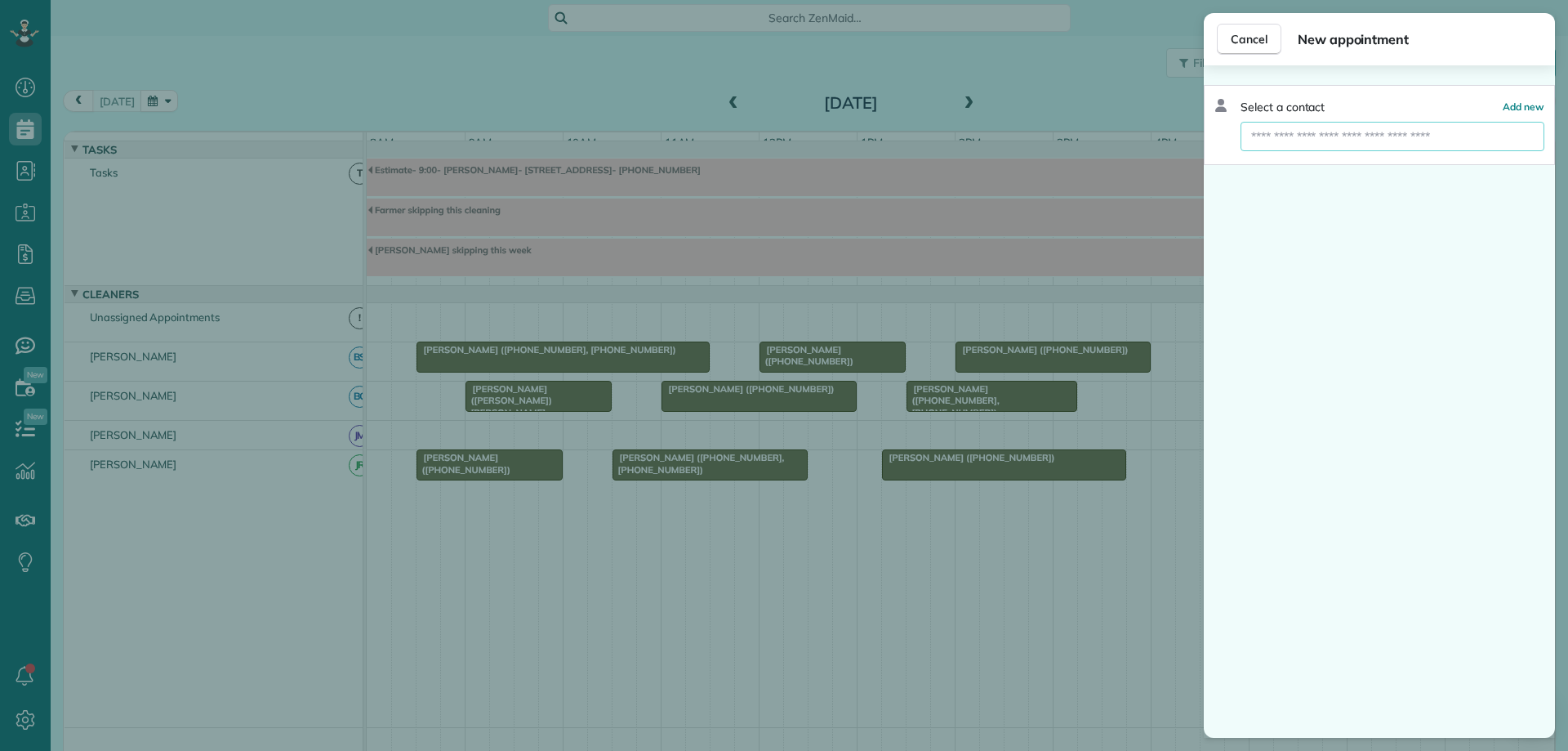 click at bounding box center (1392, 136) 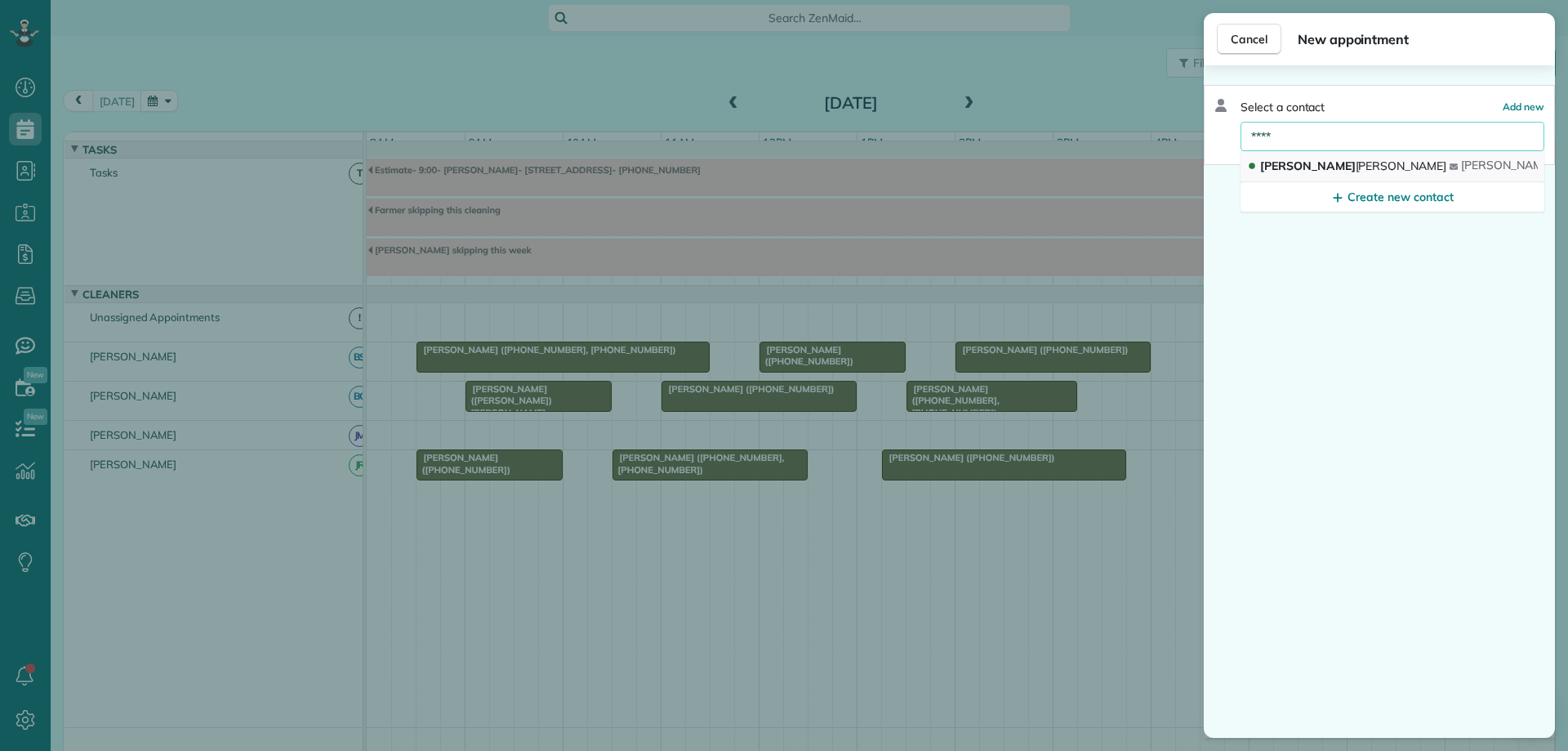 type on "****" 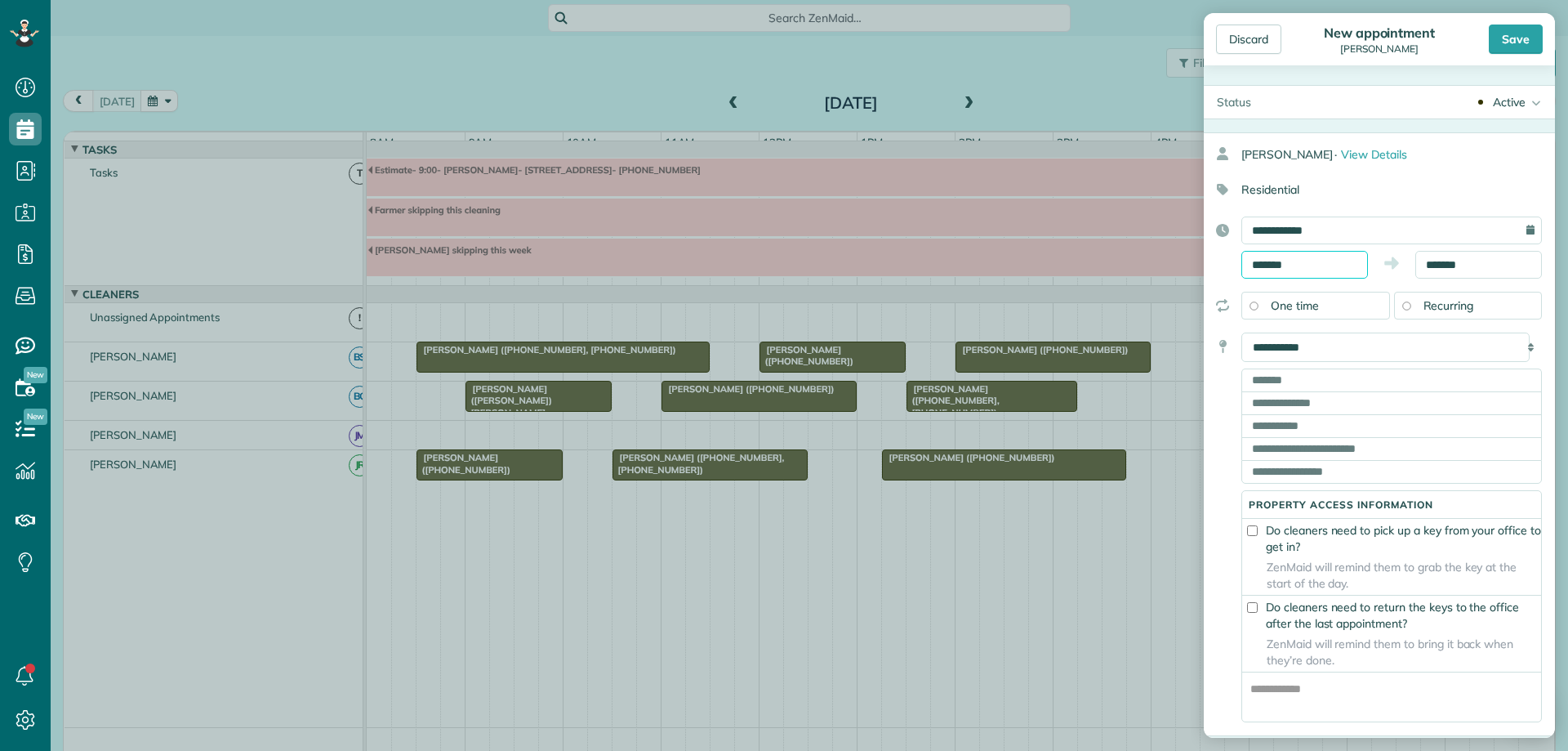 click on "*******" at bounding box center (1304, 265) 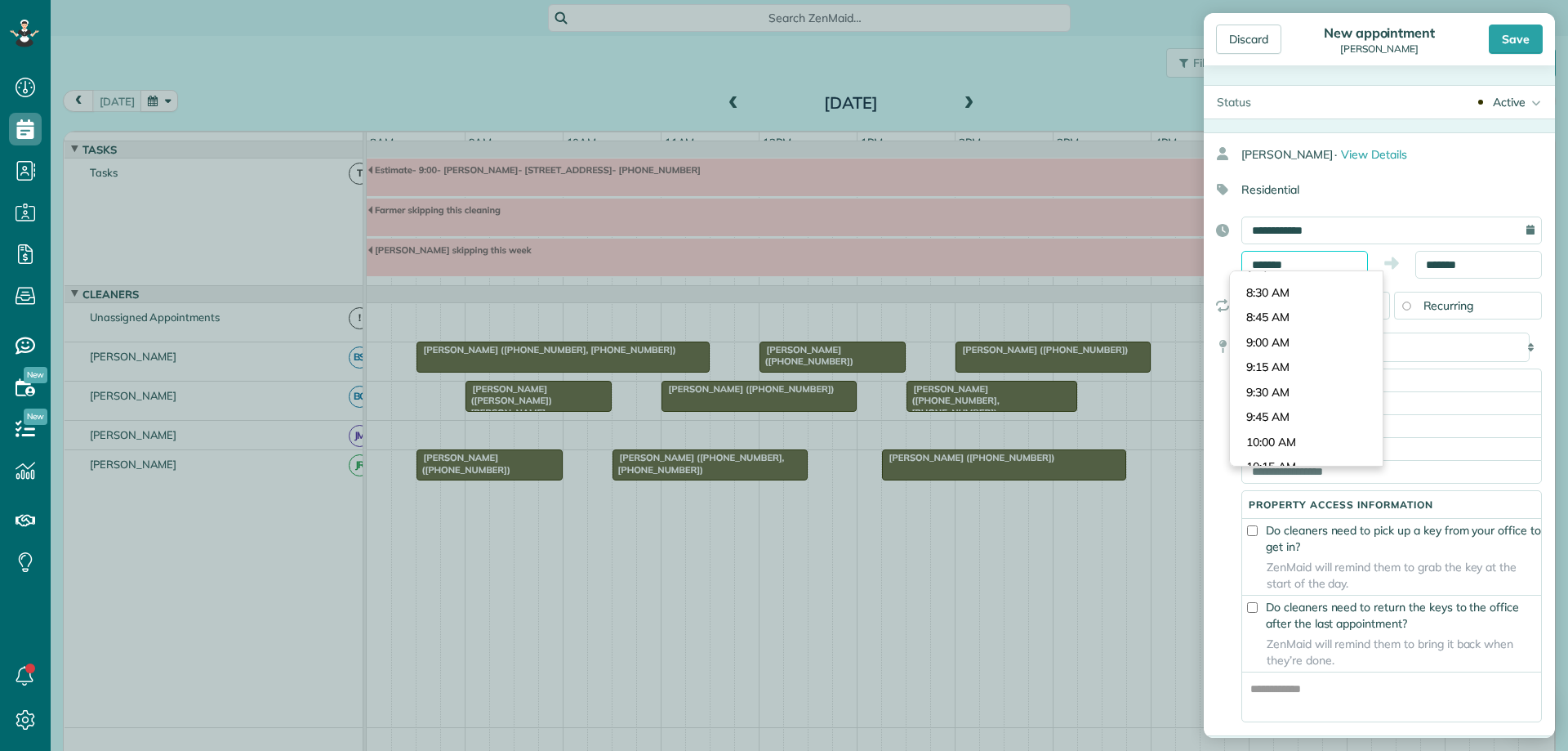 scroll, scrollTop: 776, scrollLeft: 0, axis: vertical 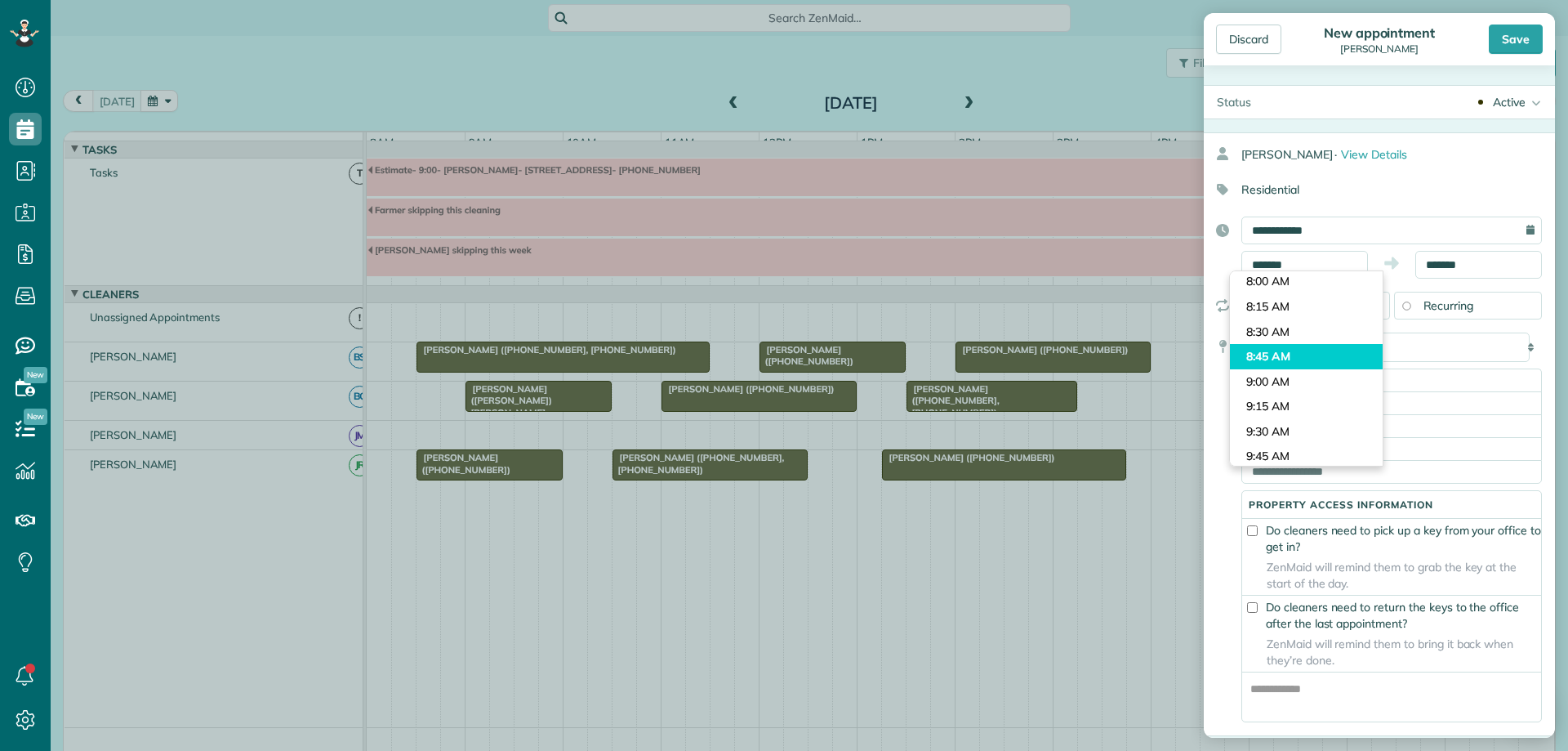 type on "*******" 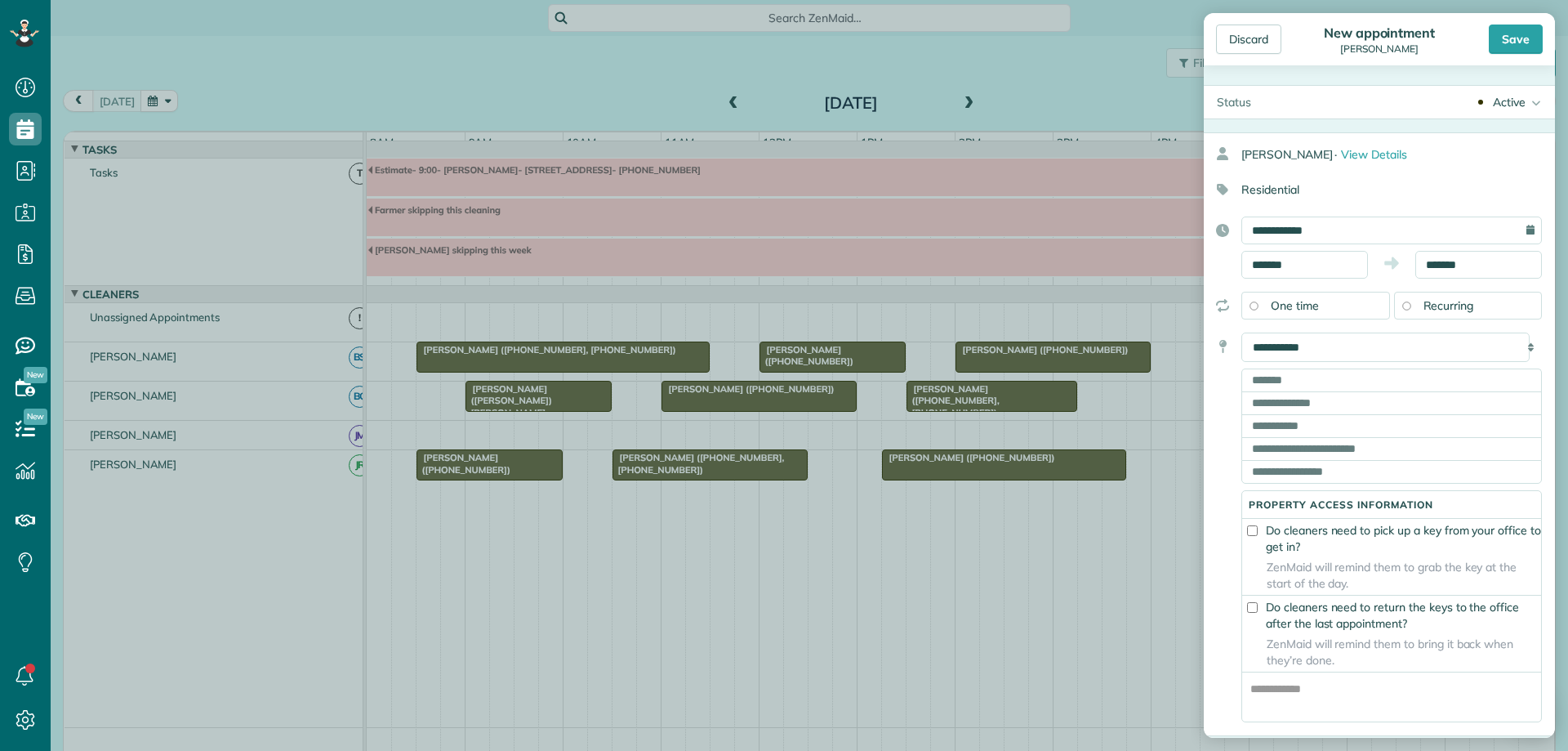 click on "Dashboard
Scheduling
Calendar View
List View
Dispatch View - Weekly scheduling (Beta)" at bounding box center [784, 375] 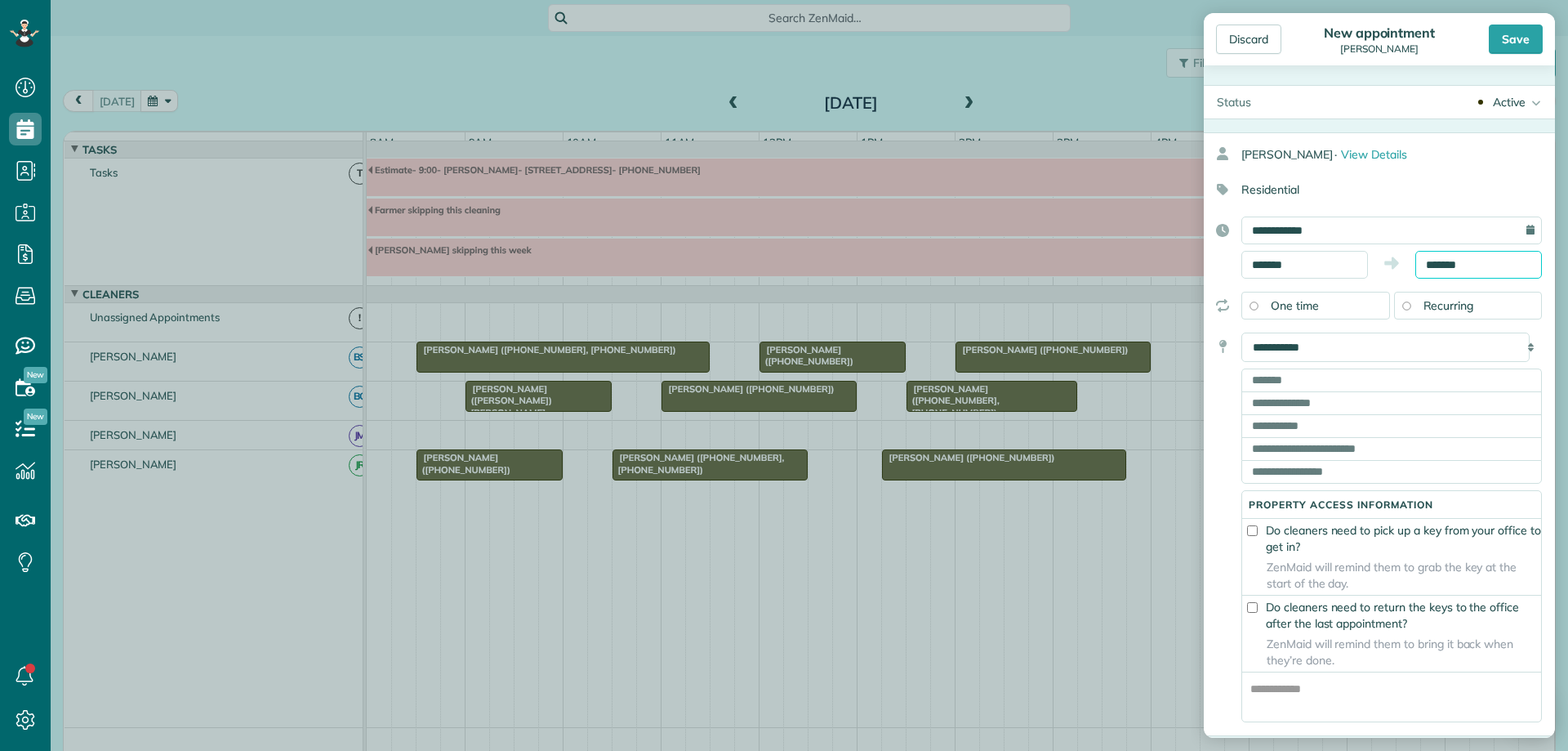 click on "*******" at bounding box center [1478, 265] 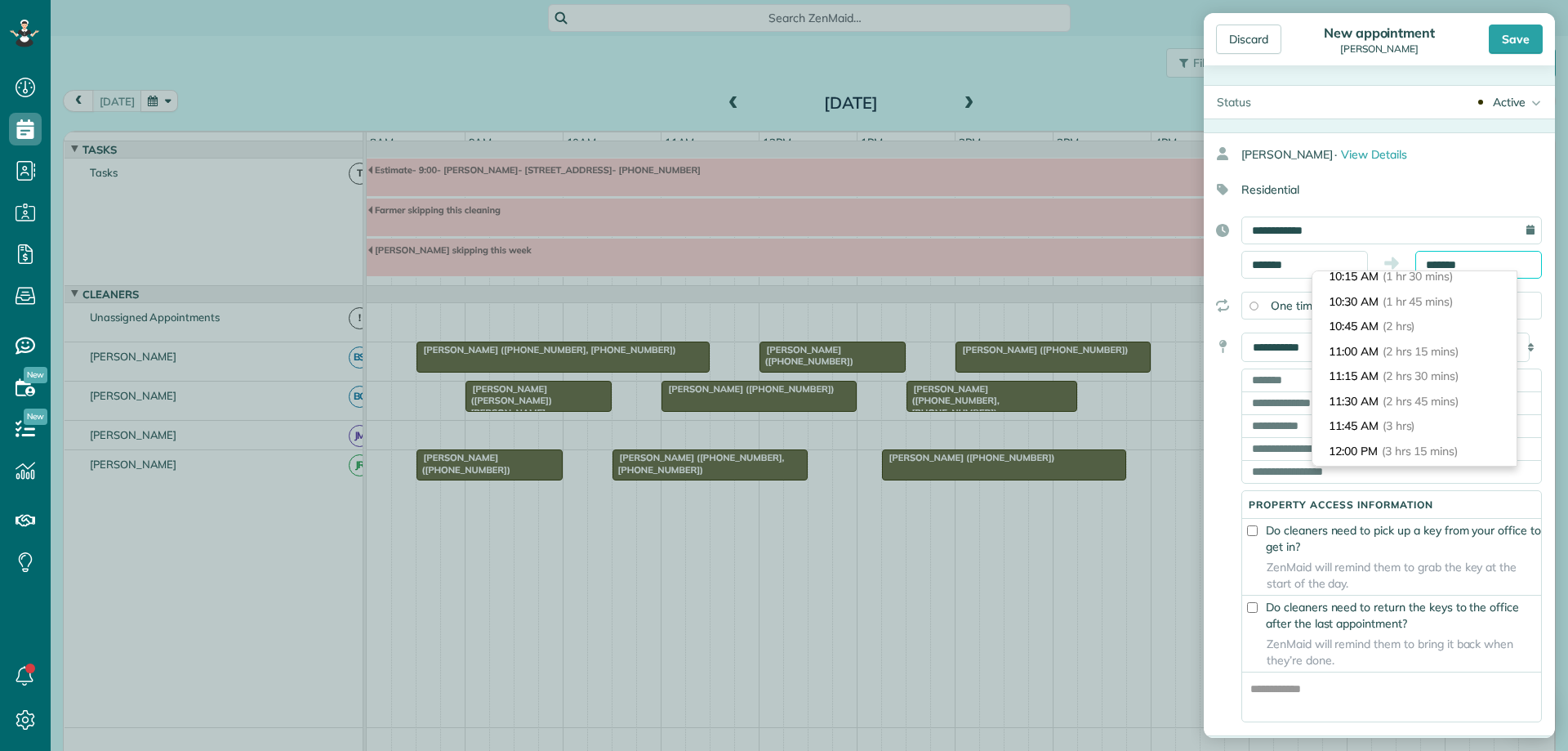 scroll, scrollTop: 127, scrollLeft: 0, axis: vertical 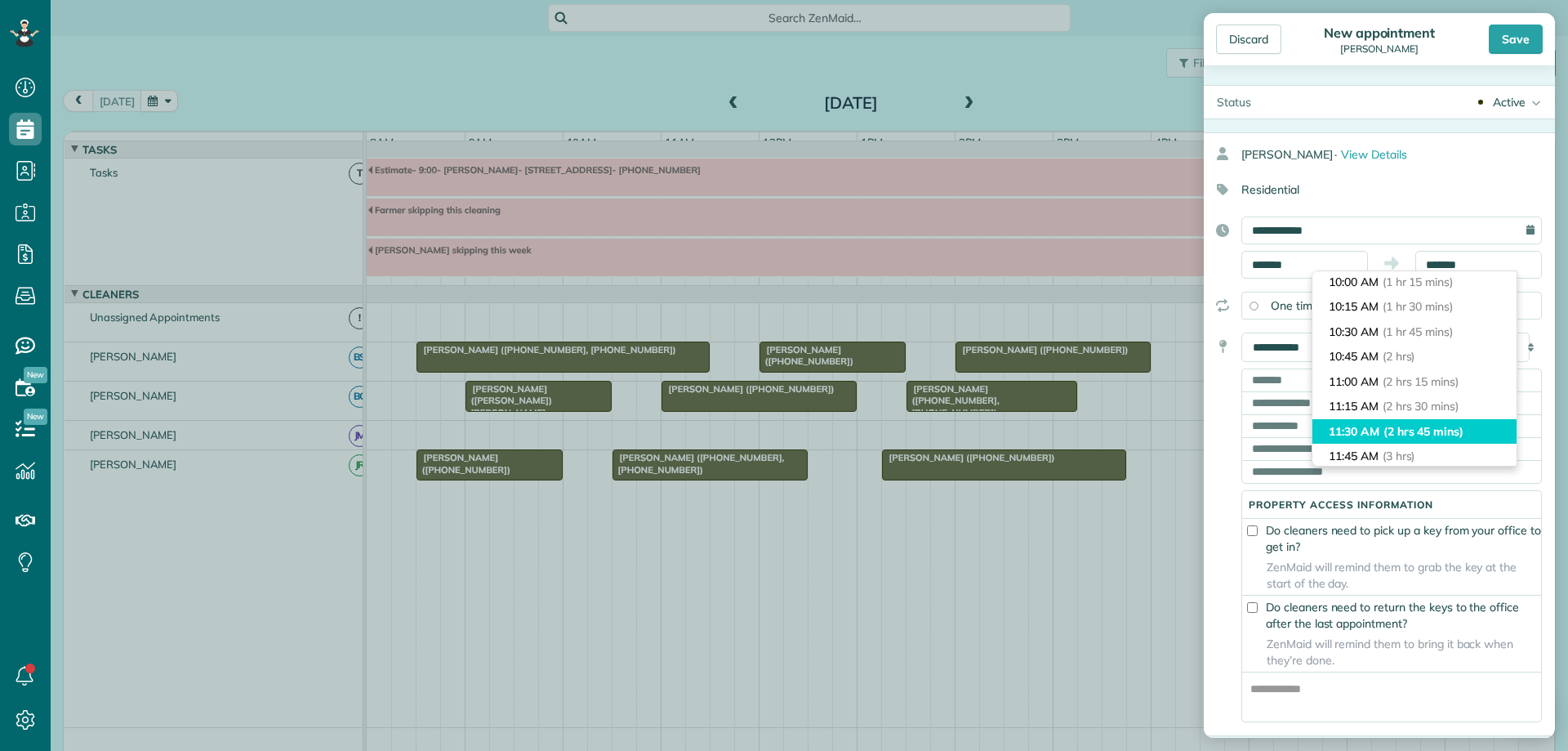 type on "********" 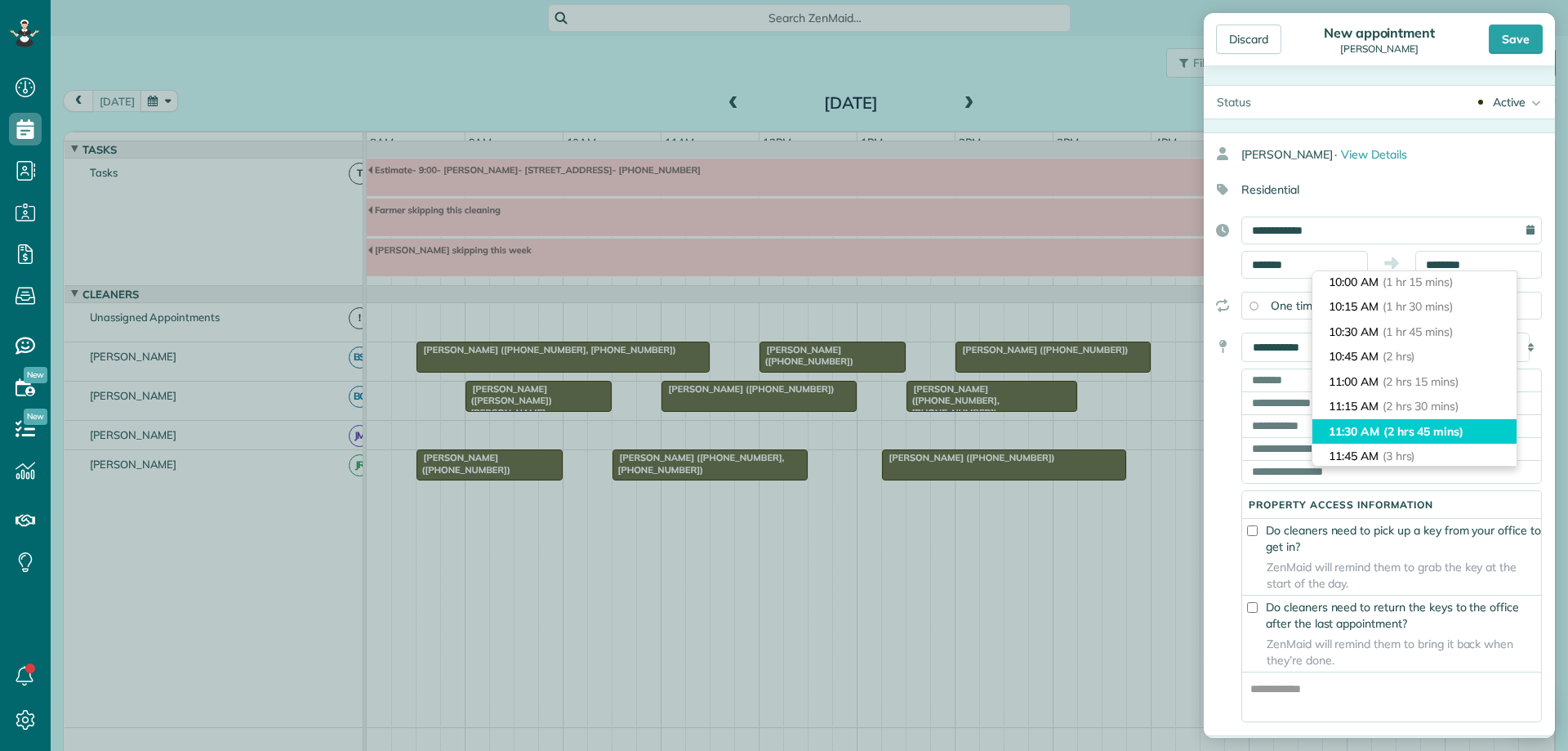 click on "(2 hrs 45 mins)" at bounding box center [1423, 431] 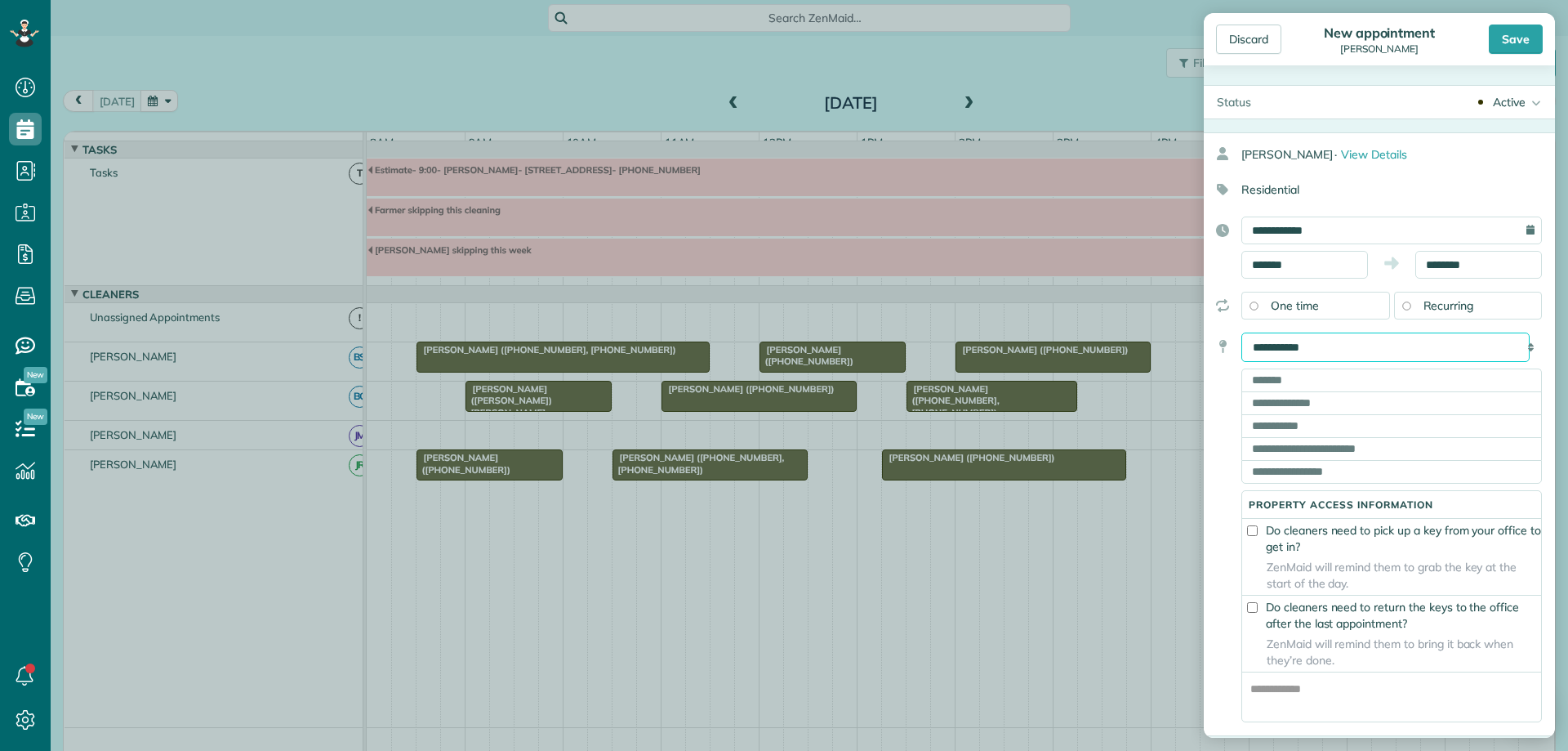 click on "**********" at bounding box center (1385, 347) 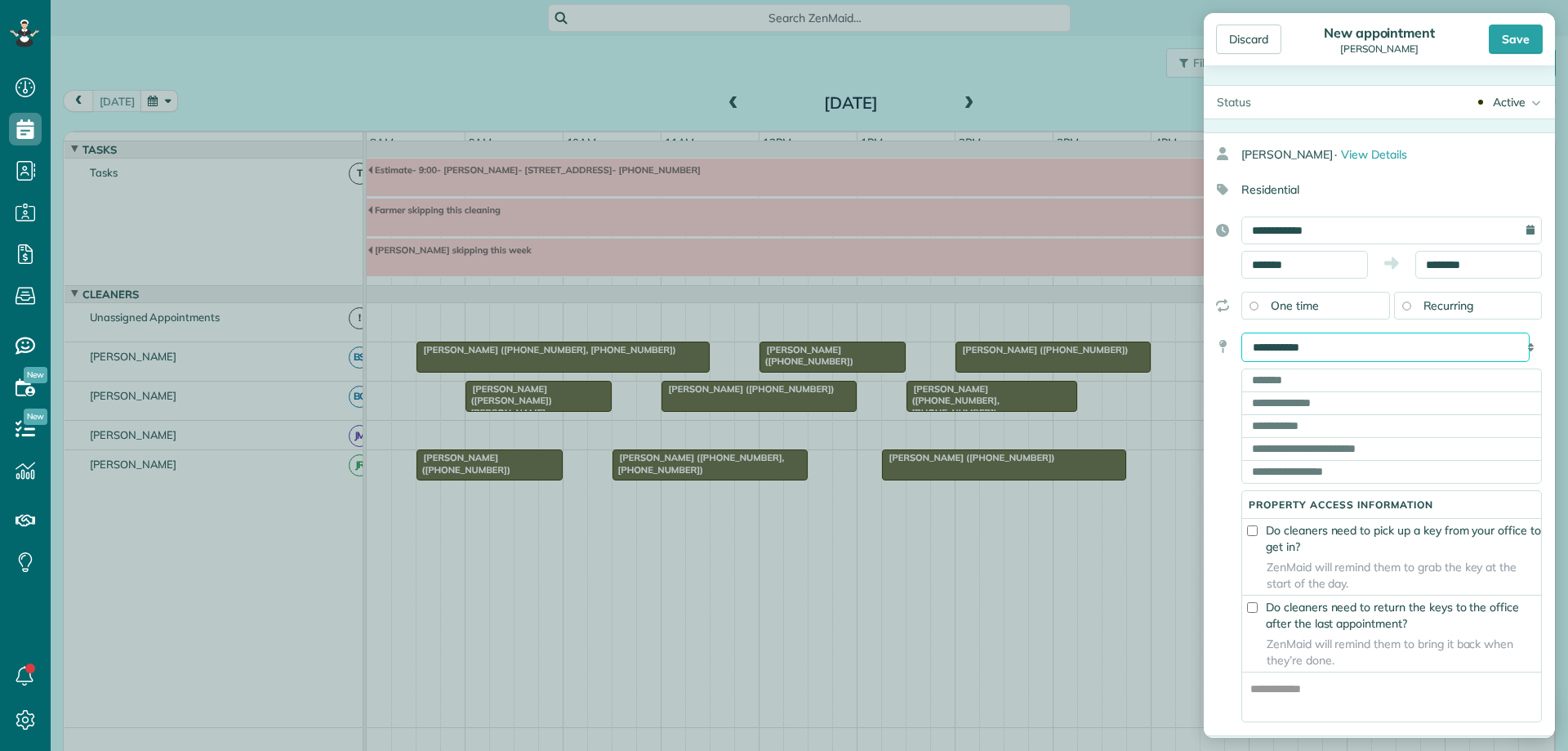 select on "******" 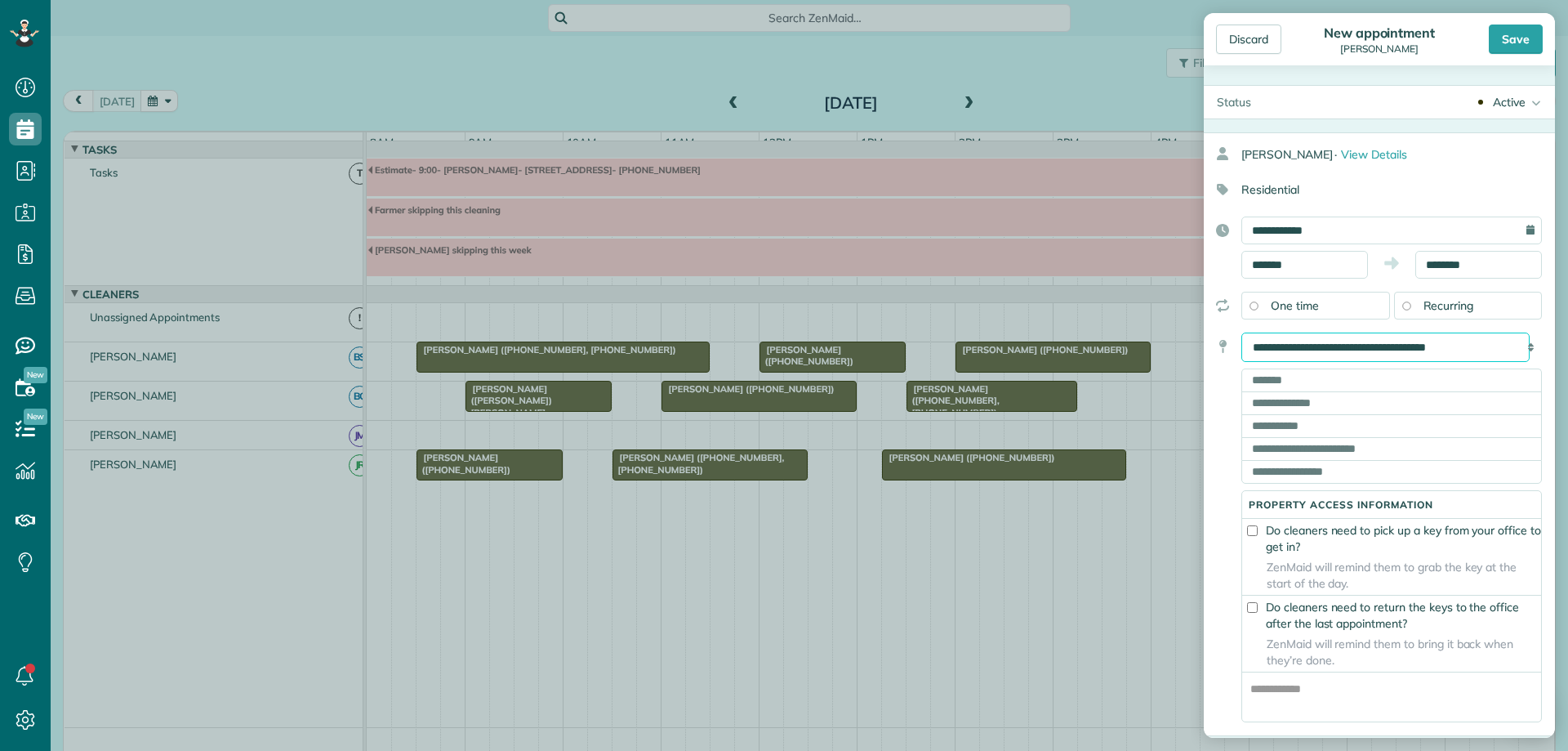 click on "**********" at bounding box center (1385, 347) 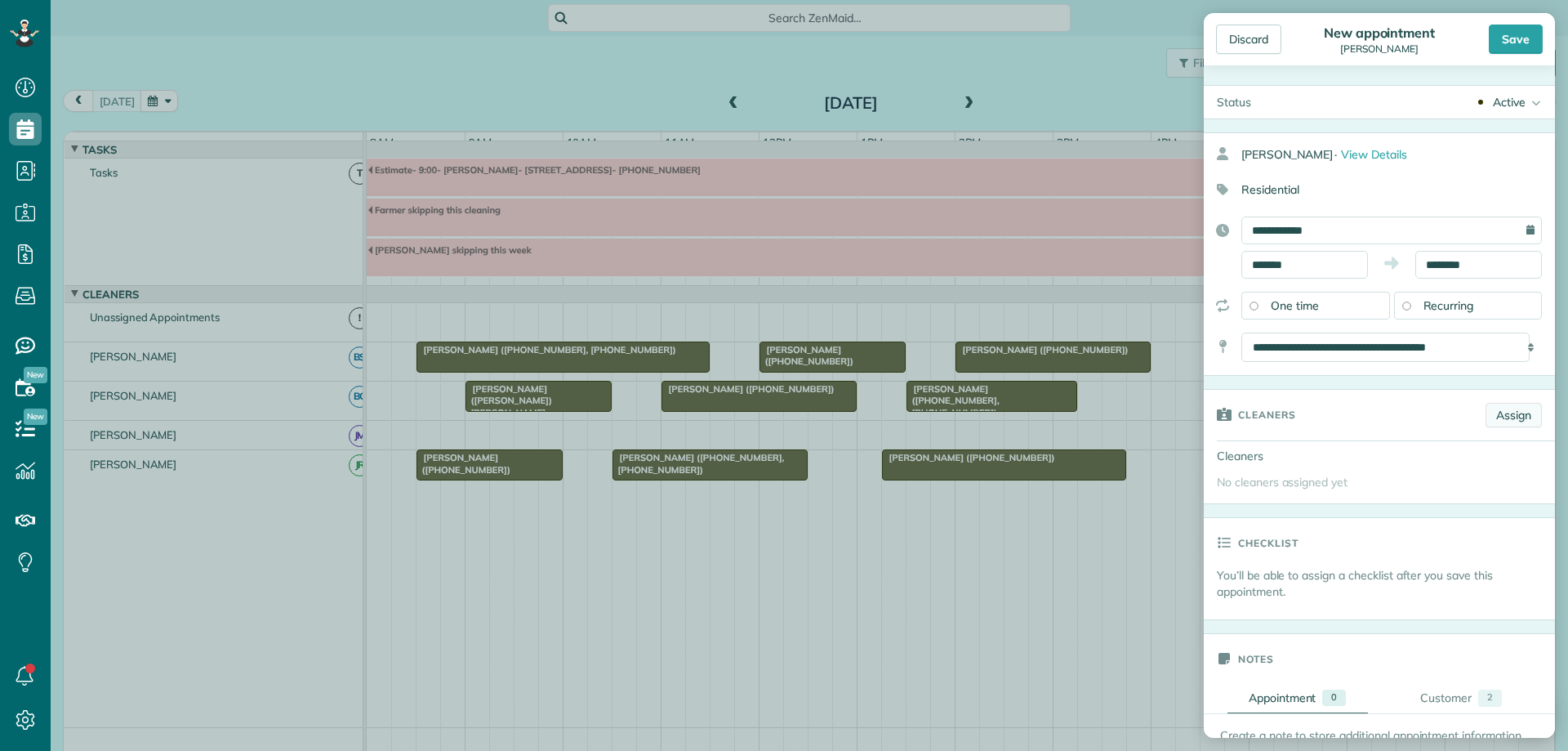 click on "Assign" at bounding box center (1513, 415) 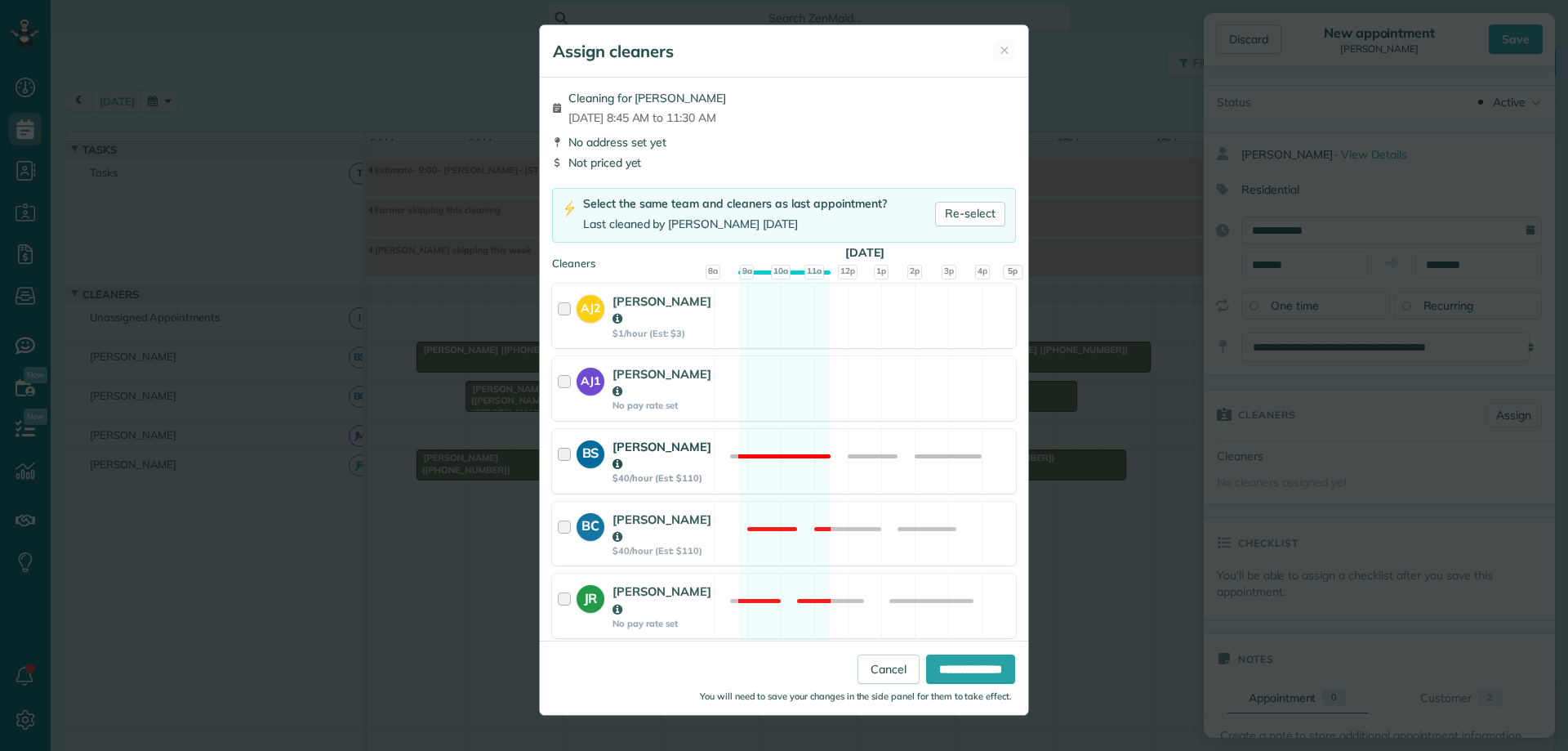 scroll, scrollTop: 58, scrollLeft: 0, axis: vertical 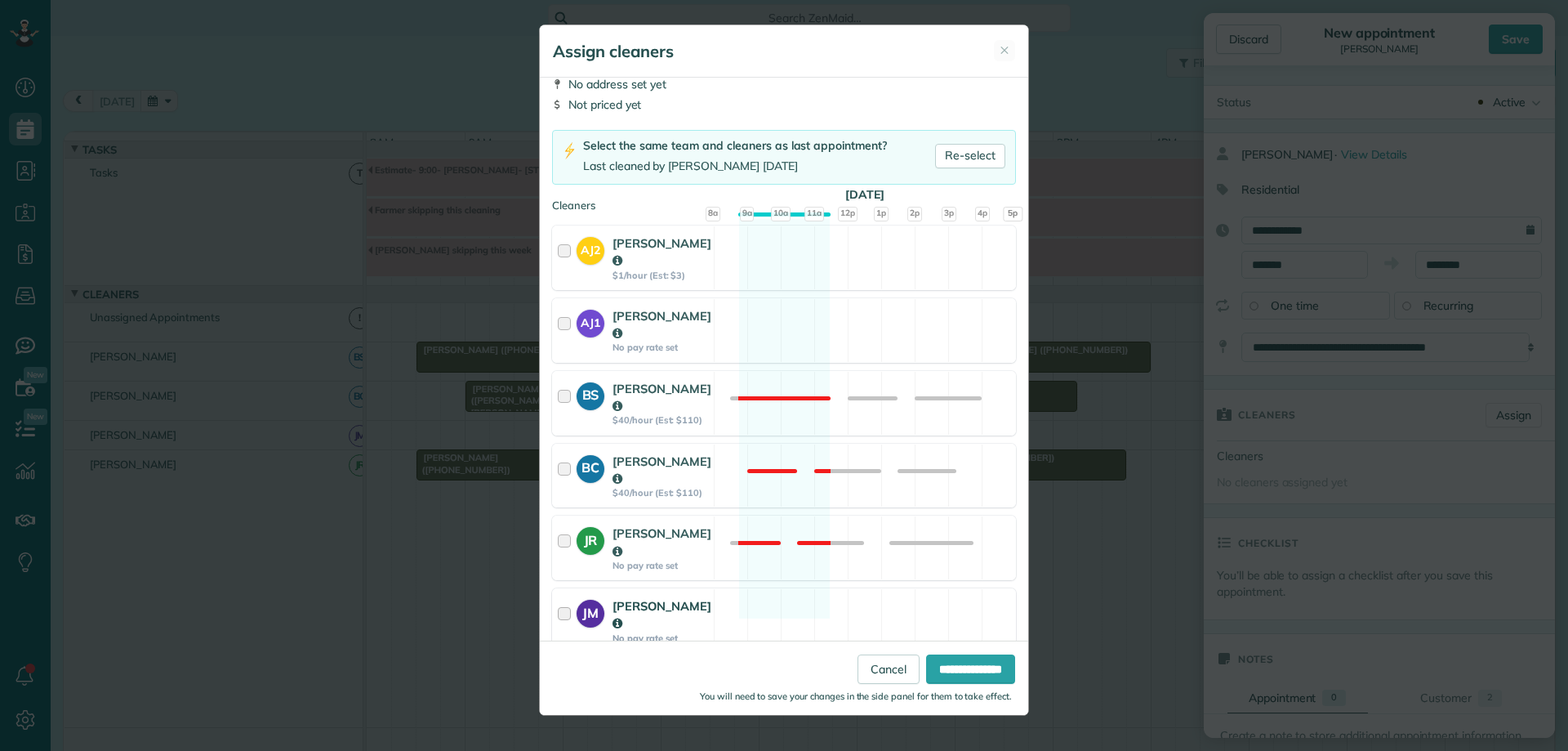 click at bounding box center [567, 620] 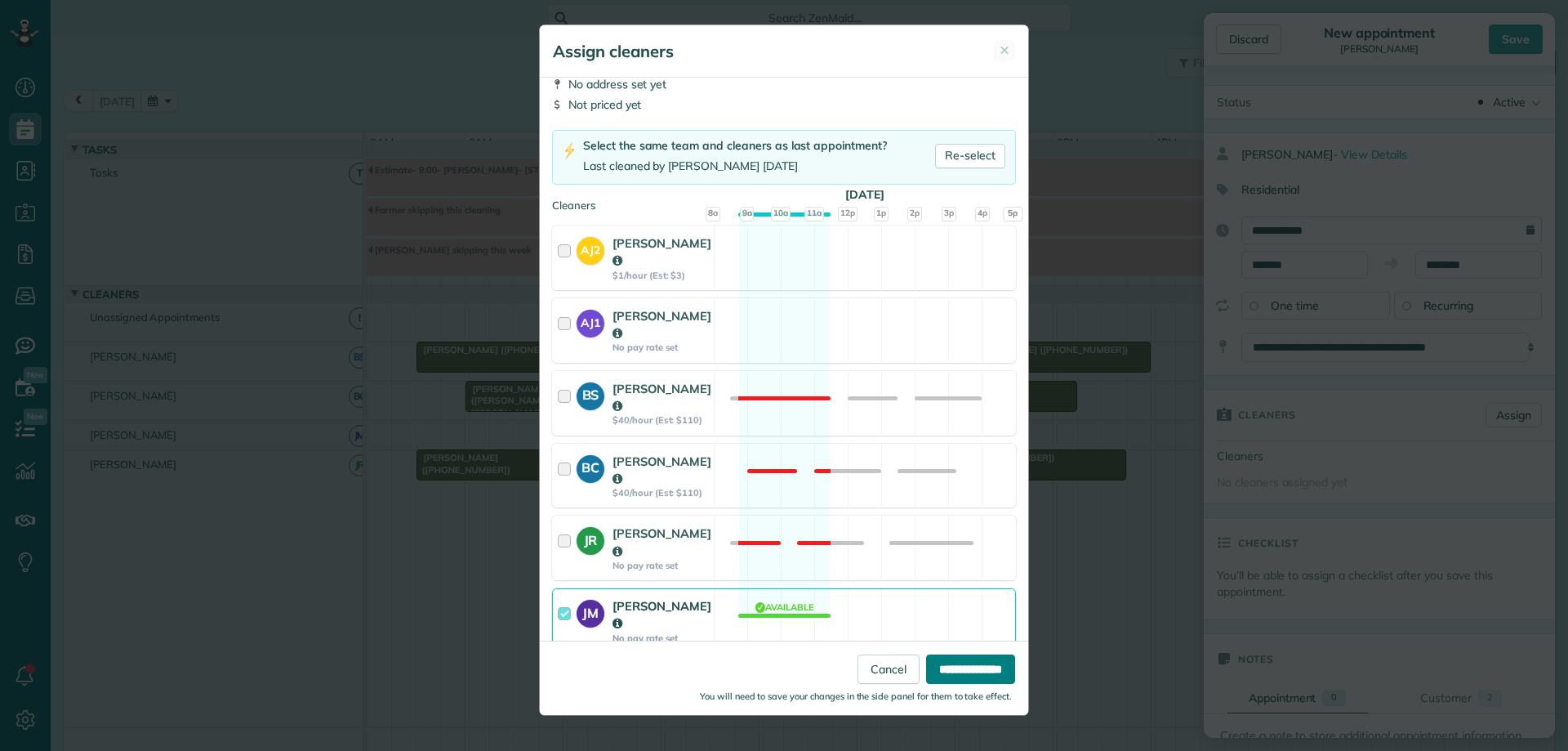 click on "**********" at bounding box center [970, 669] 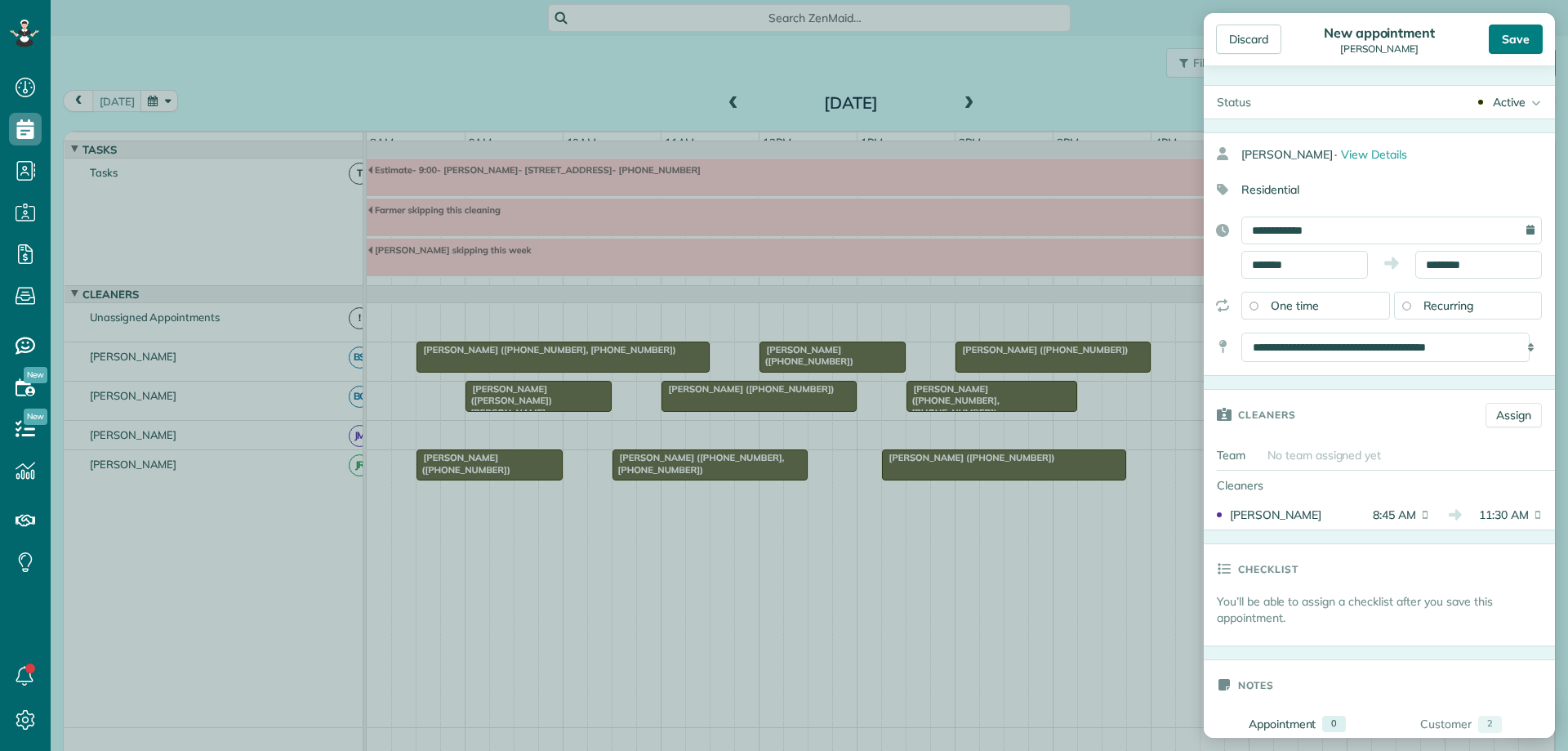 click on "Save" at bounding box center [1516, 39] 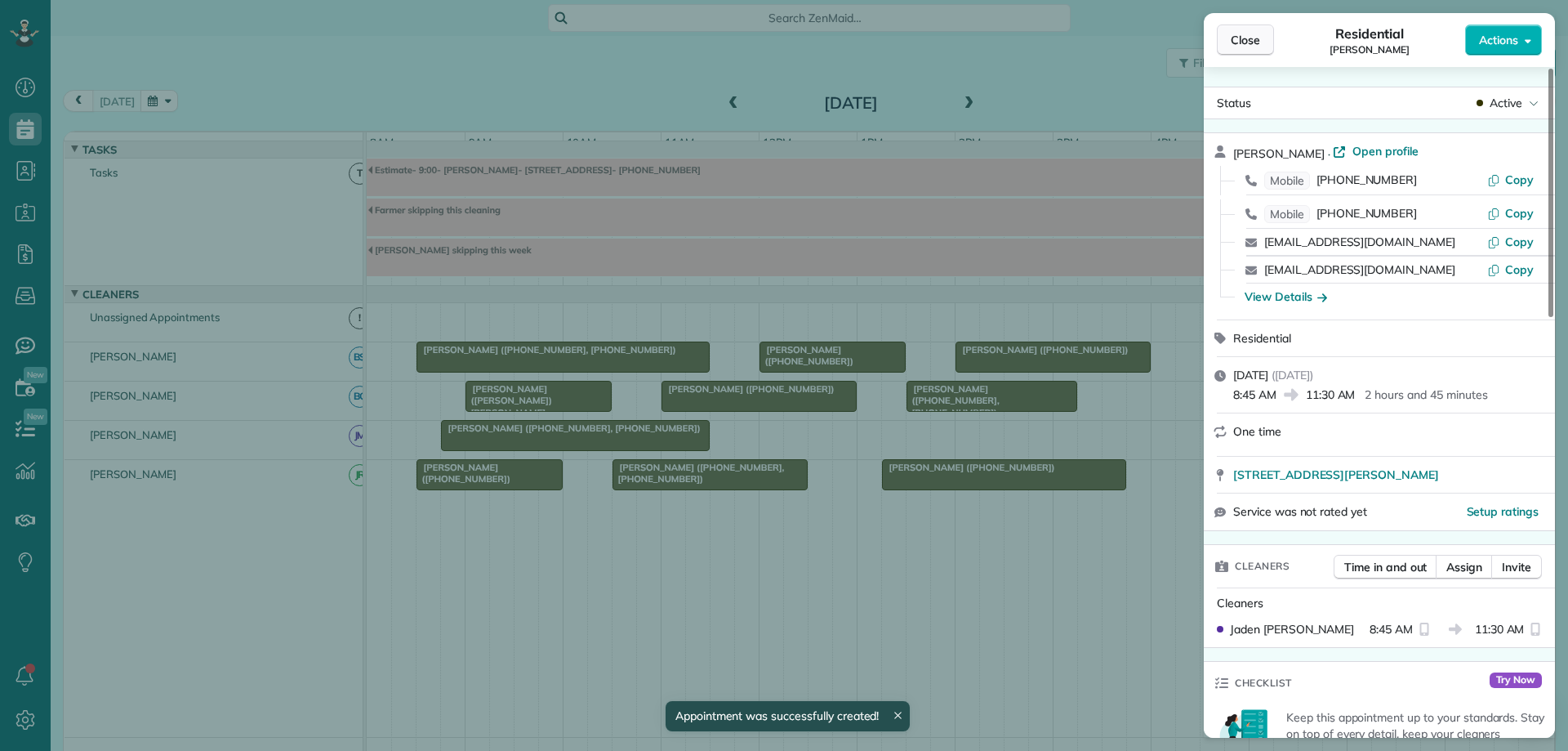 click on "Close" at bounding box center [1245, 40] 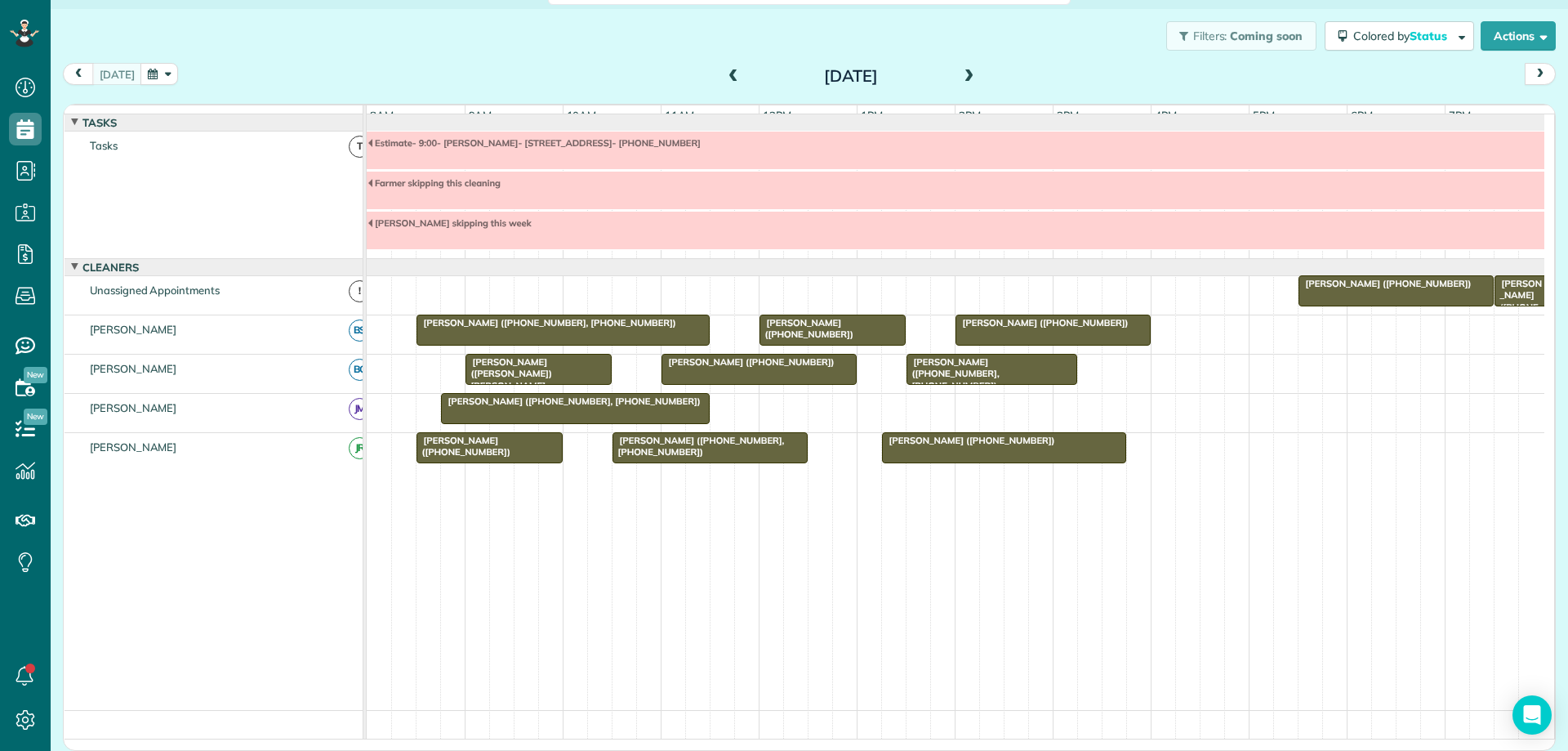 scroll, scrollTop: 0, scrollLeft: 0, axis: both 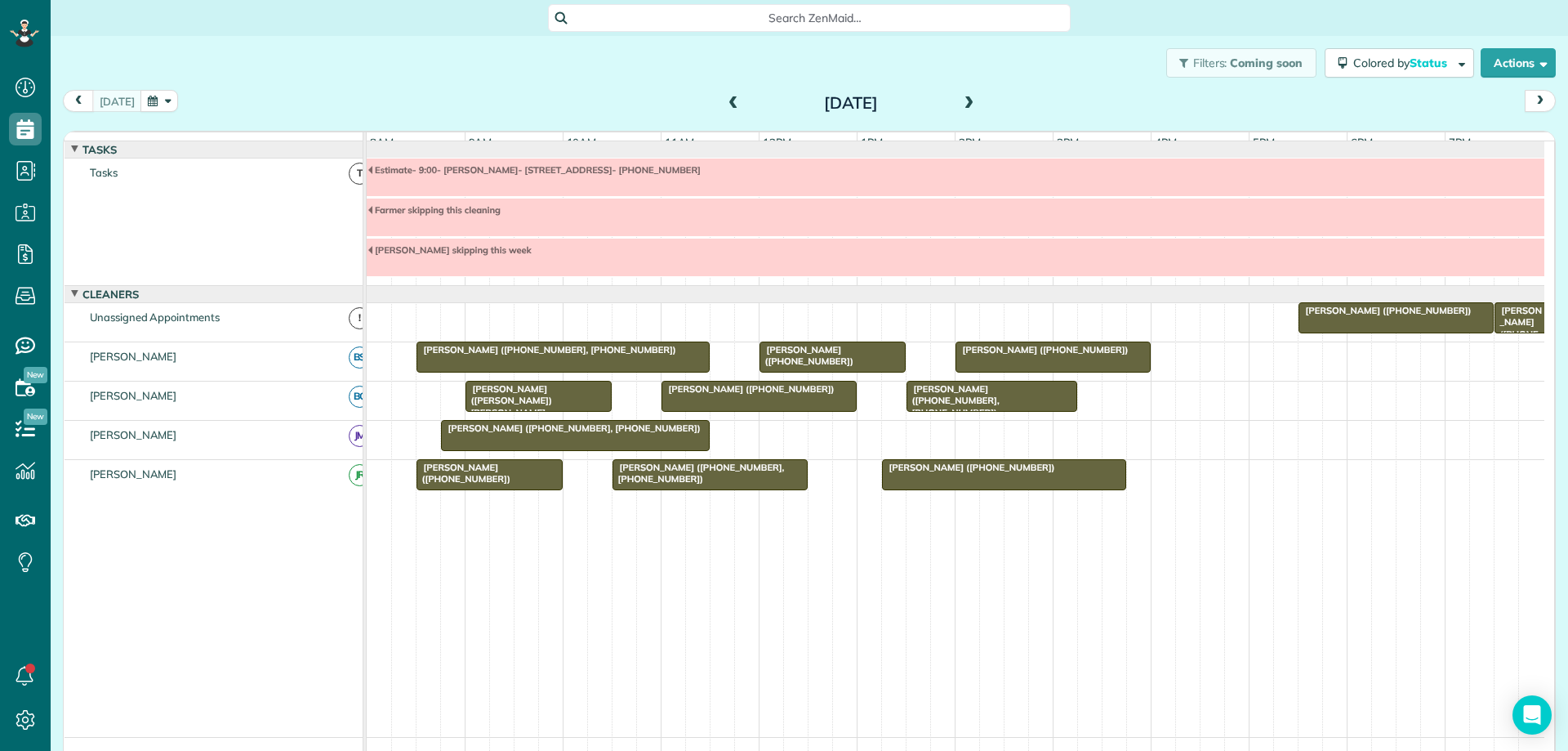 click at bounding box center (969, 104) 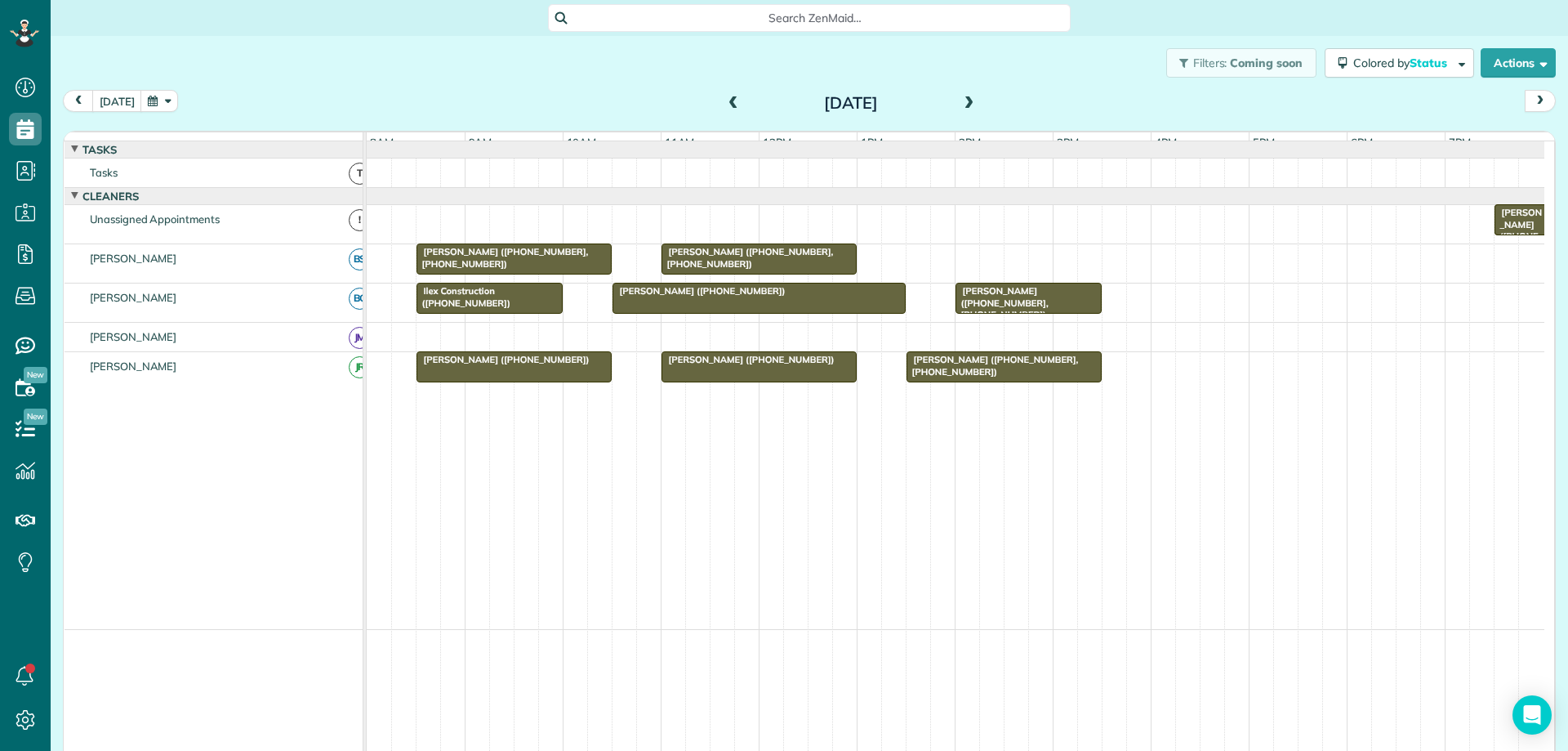 click at bounding box center (969, 104) 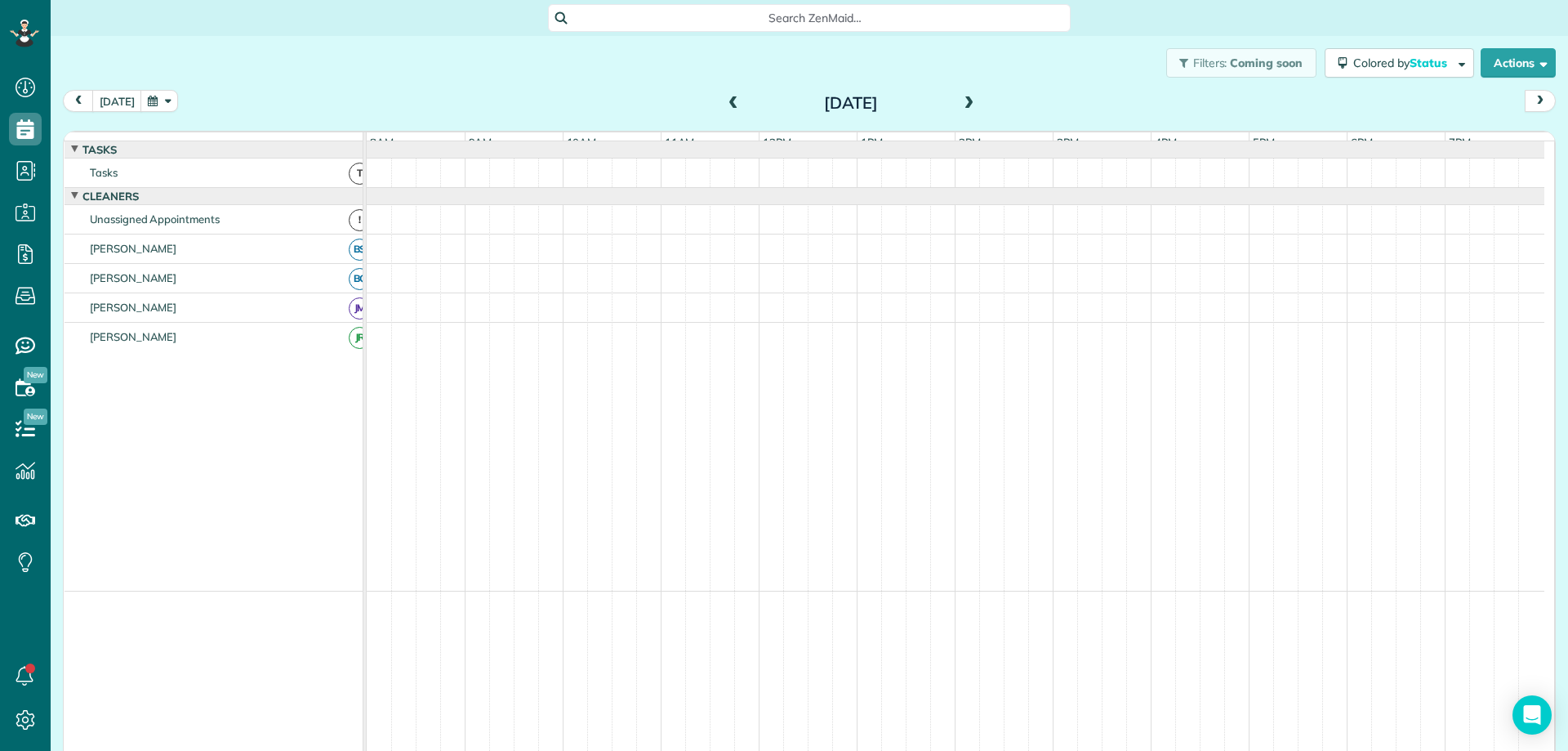click at bounding box center [969, 104] 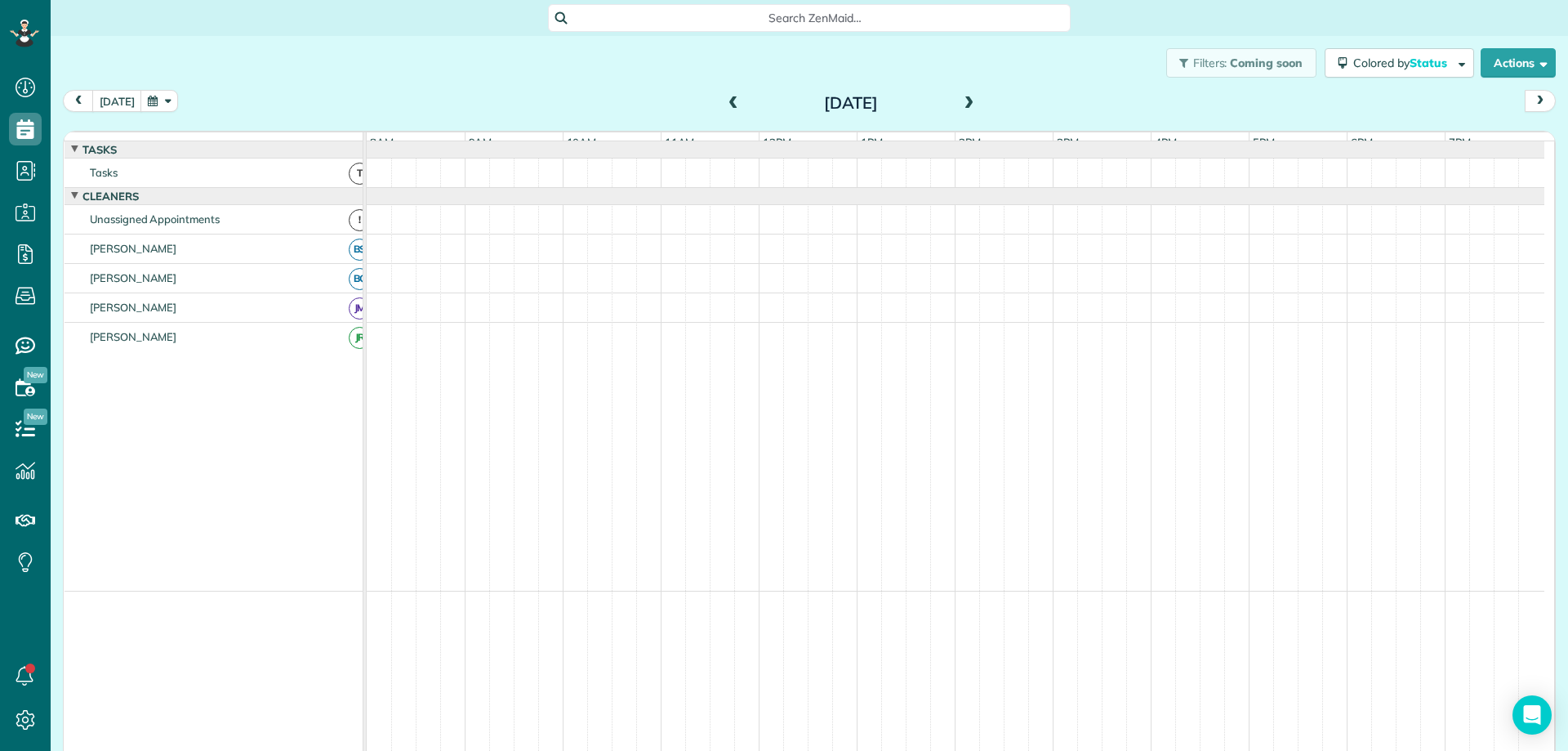 click at bounding box center (969, 104) 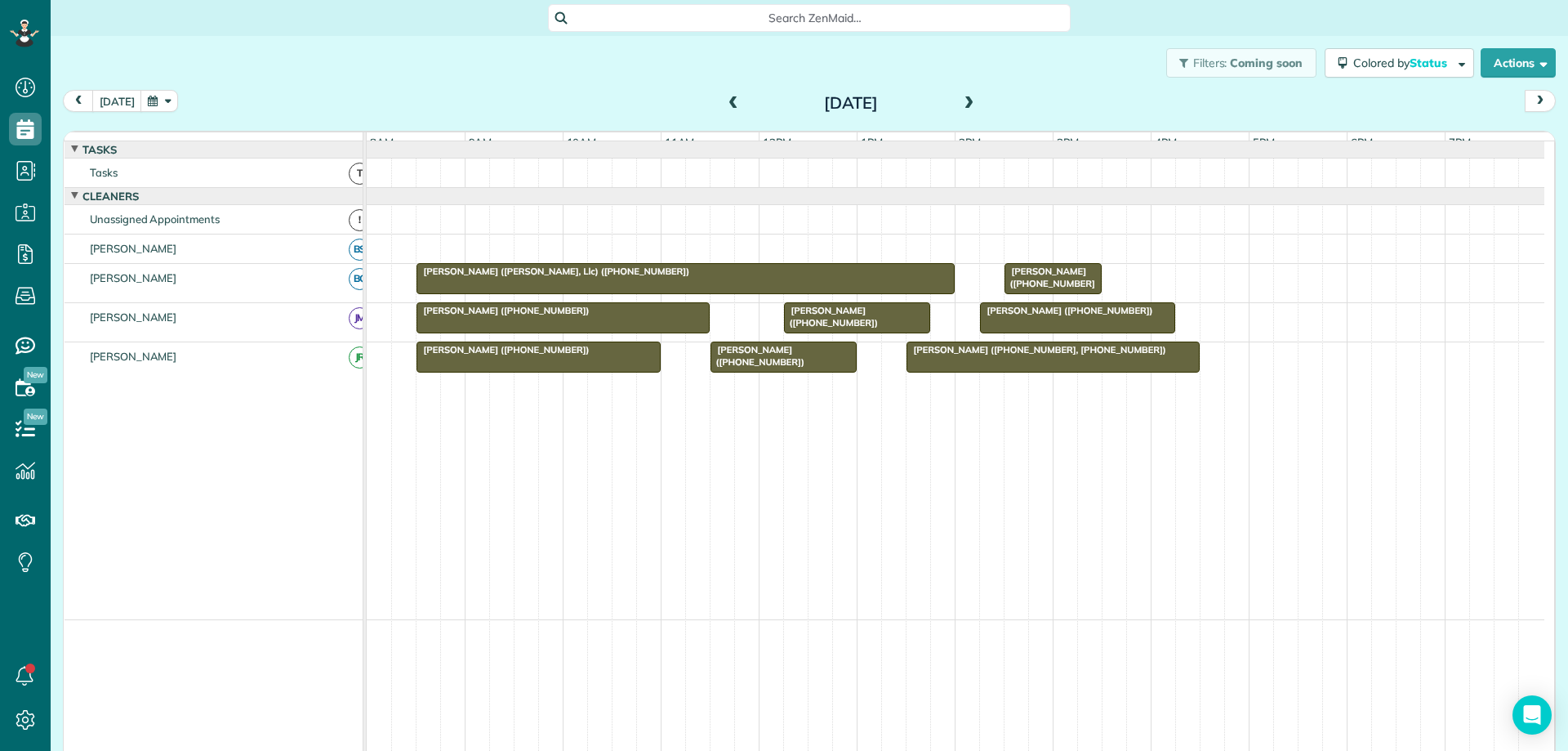 click at bounding box center [969, 104] 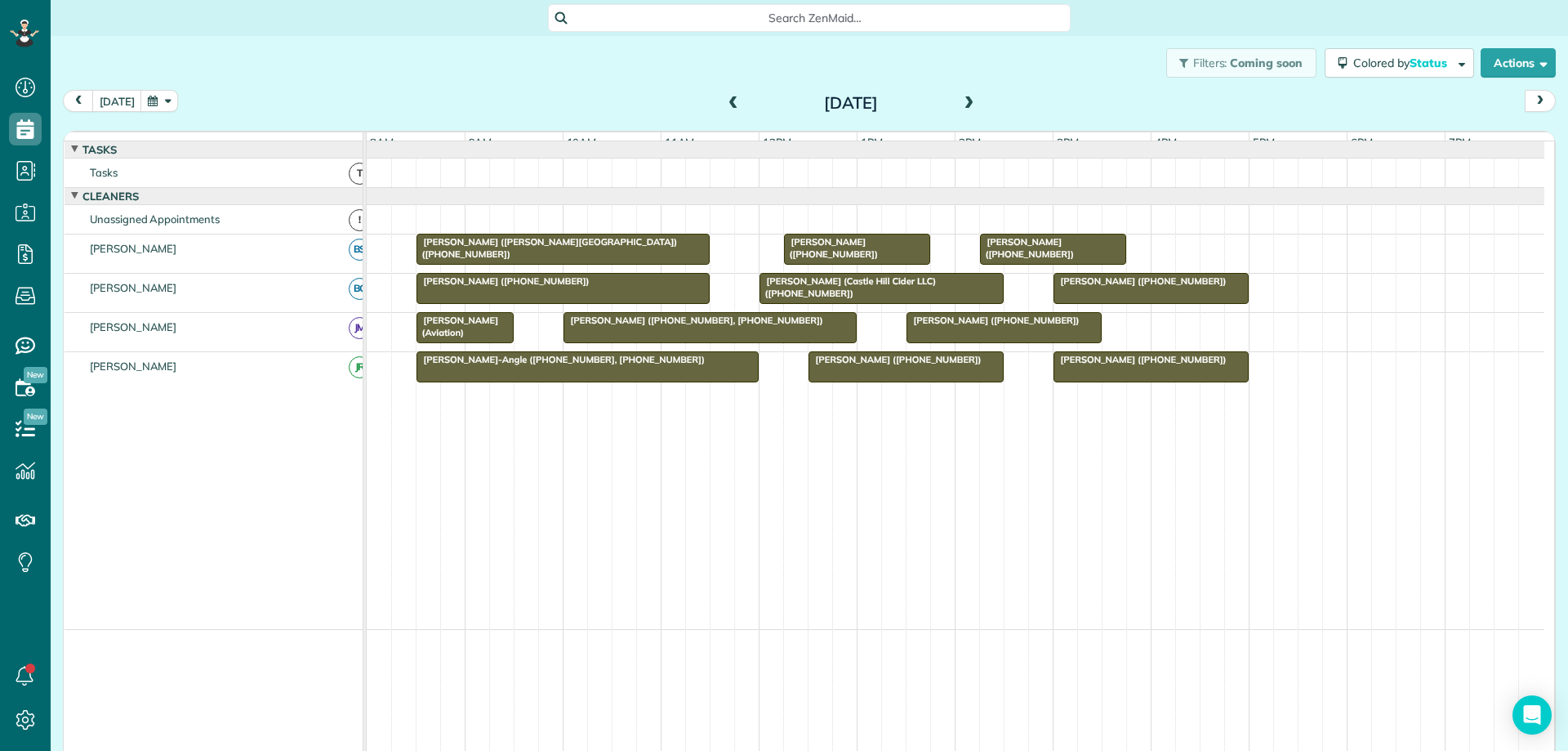click at bounding box center (969, 104) 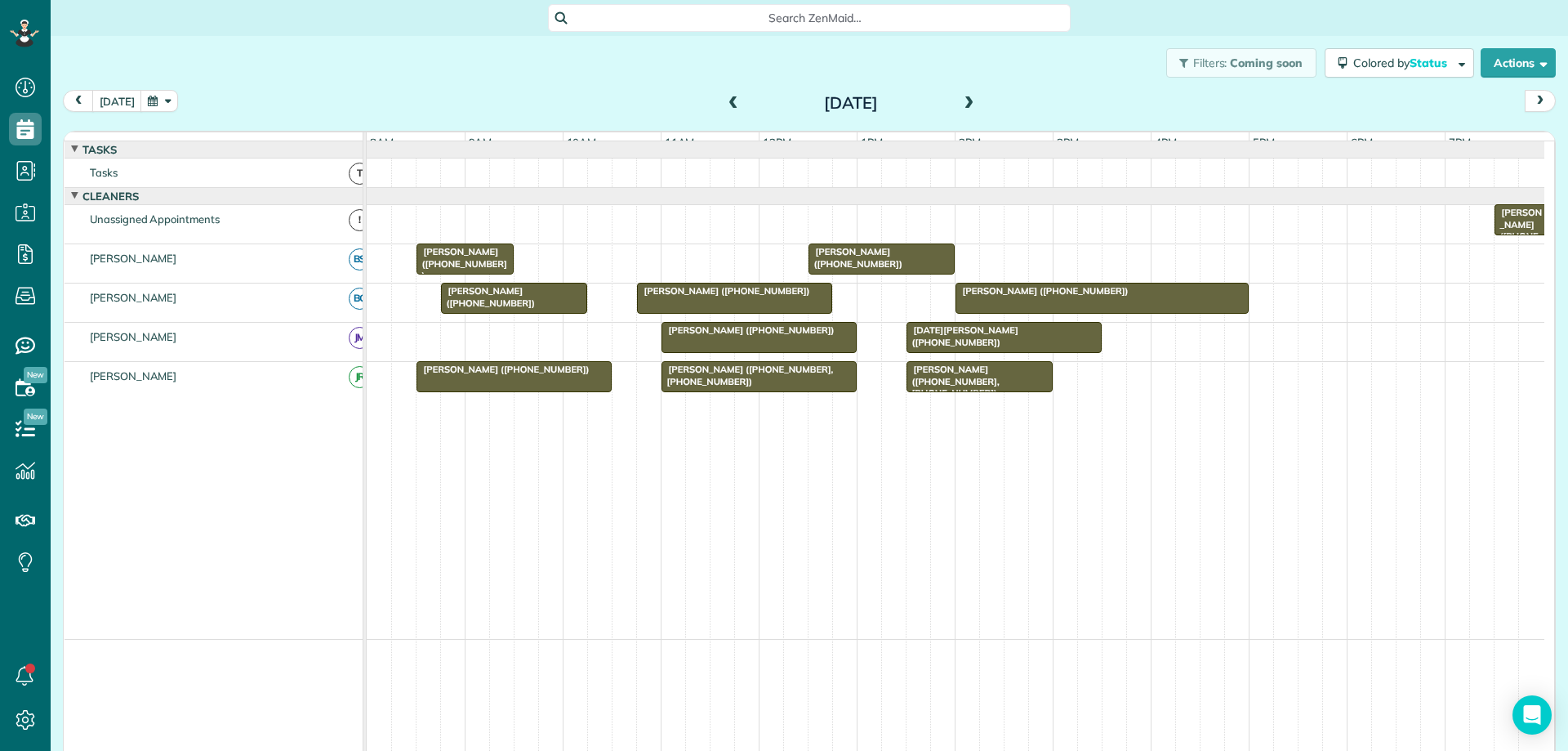 click at bounding box center (969, 104) 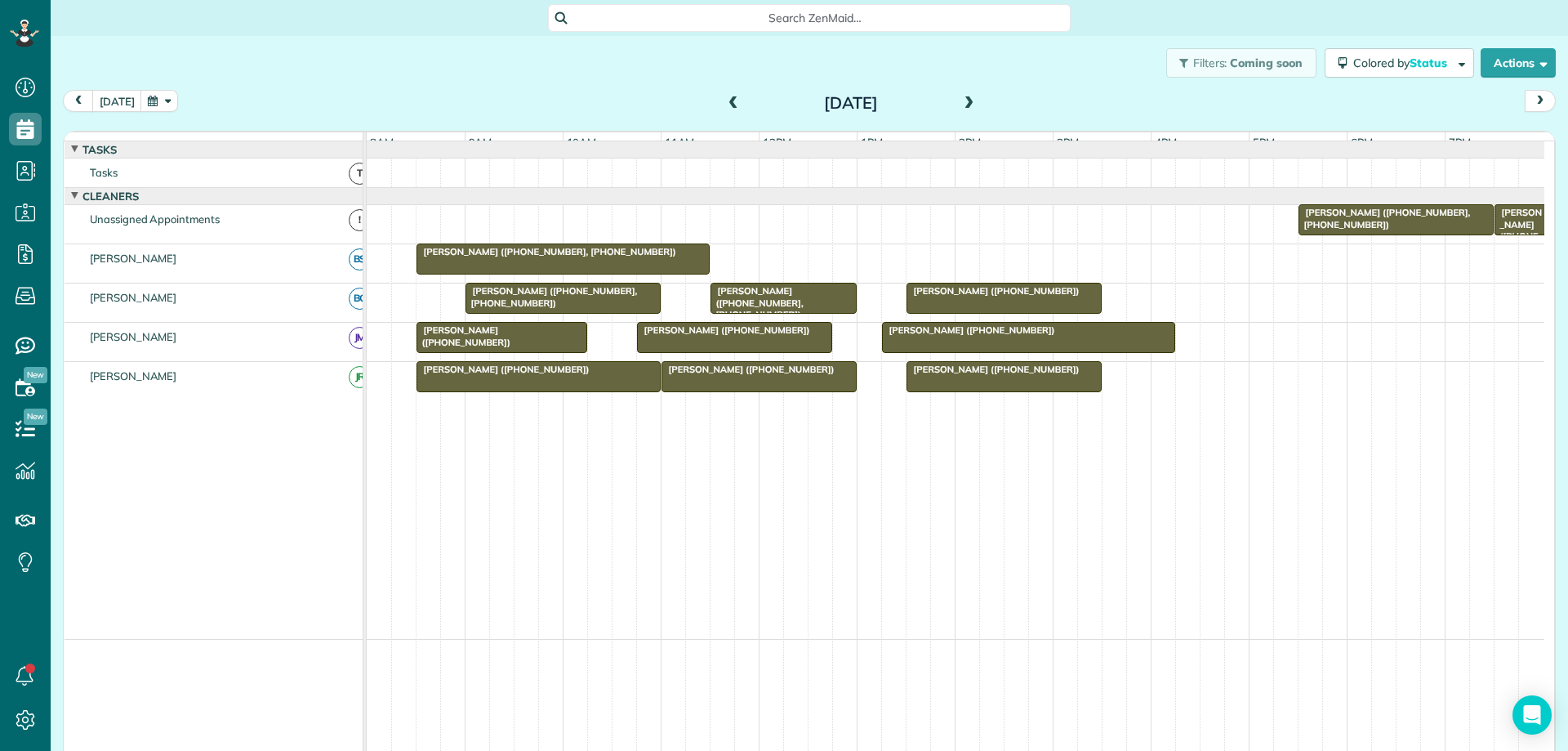 click at bounding box center (969, 104) 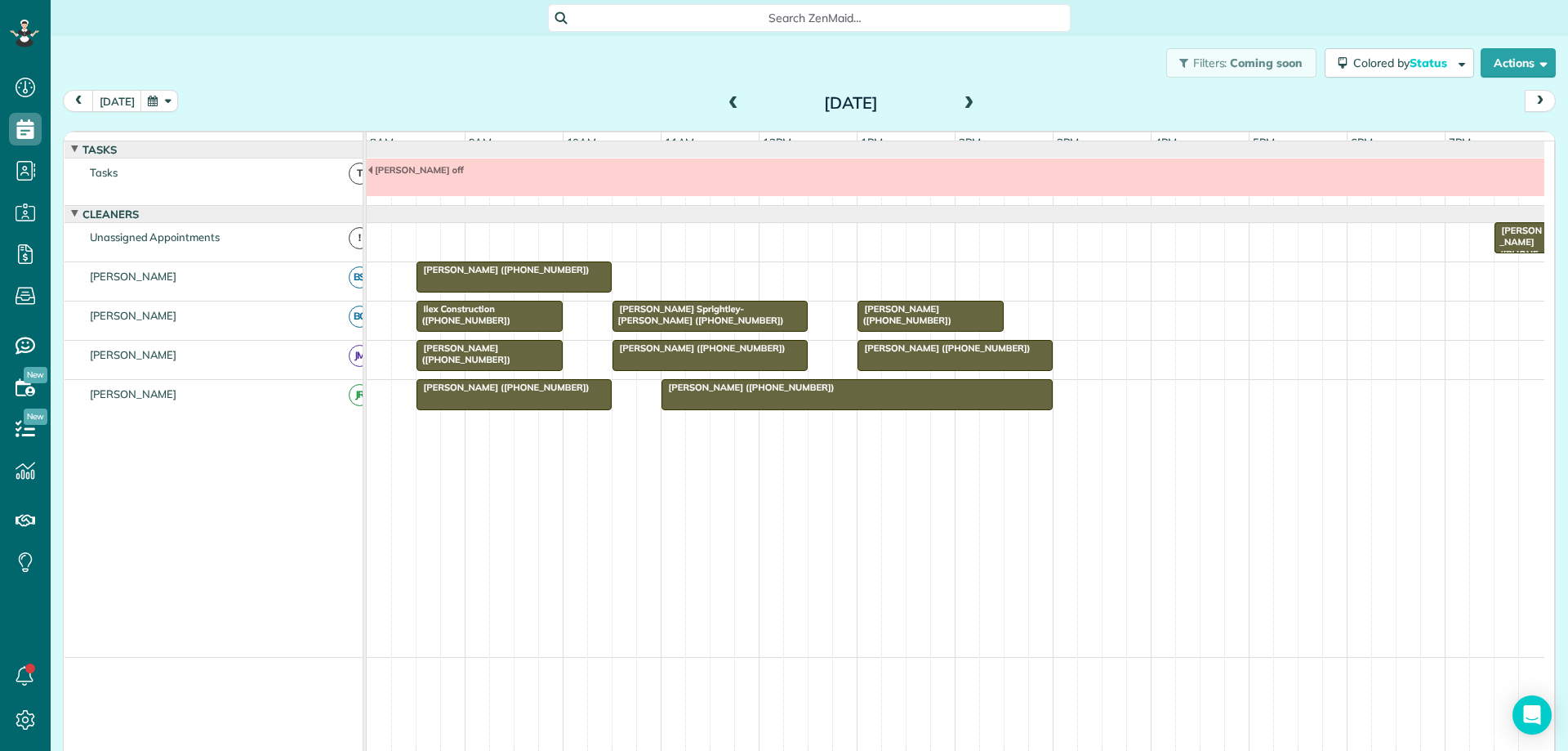 click at bounding box center [733, 104] 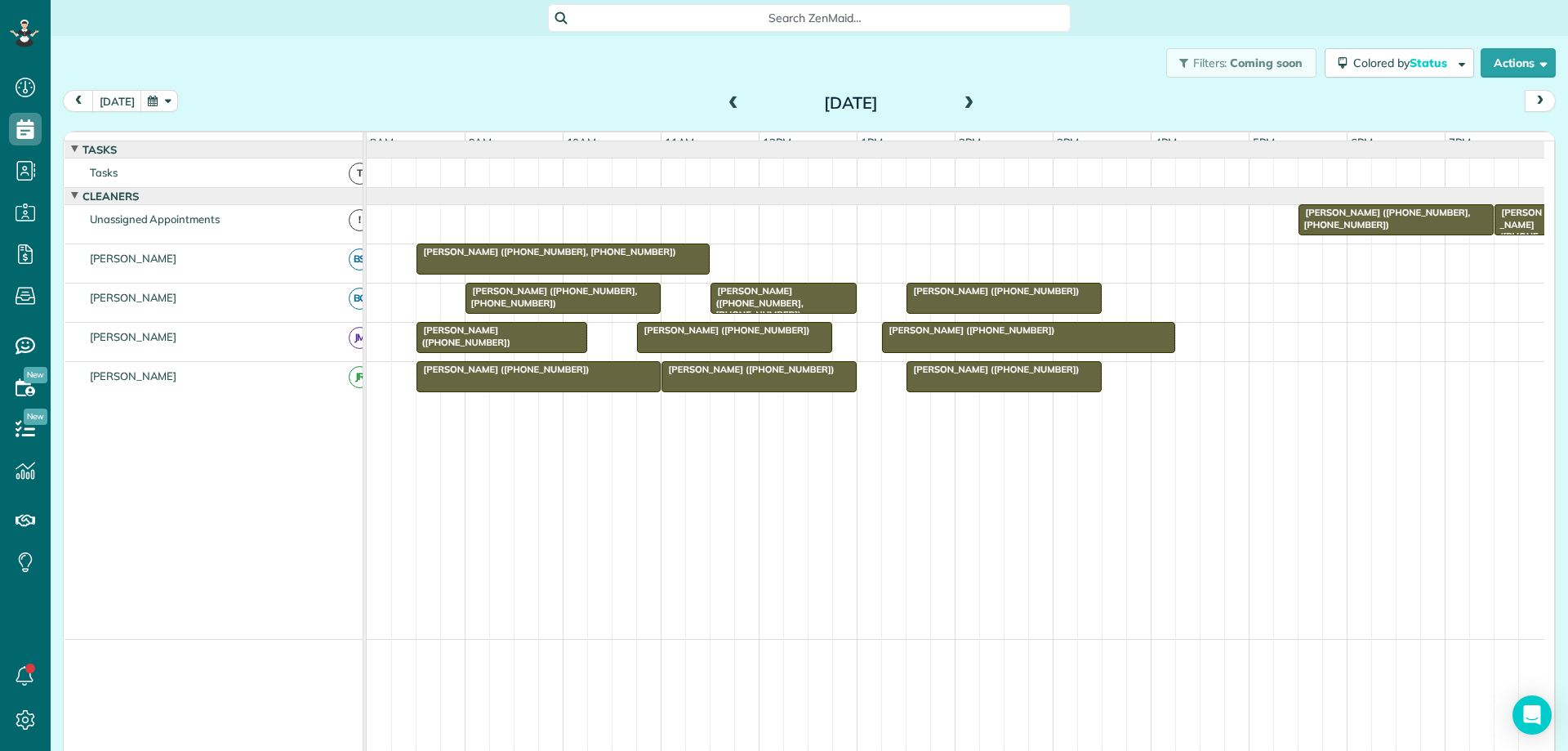 click at bounding box center [733, 104] 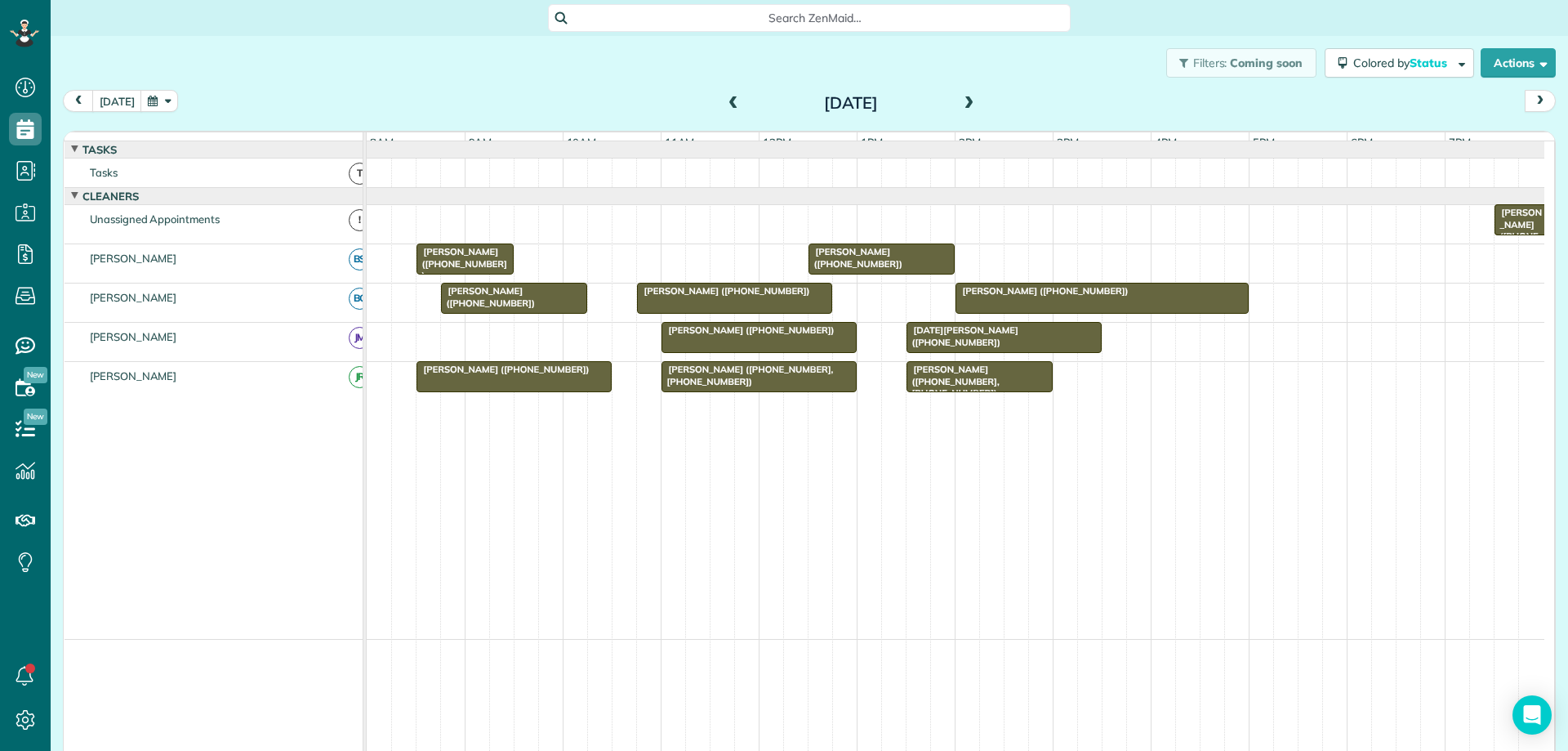 click at bounding box center (733, 104) 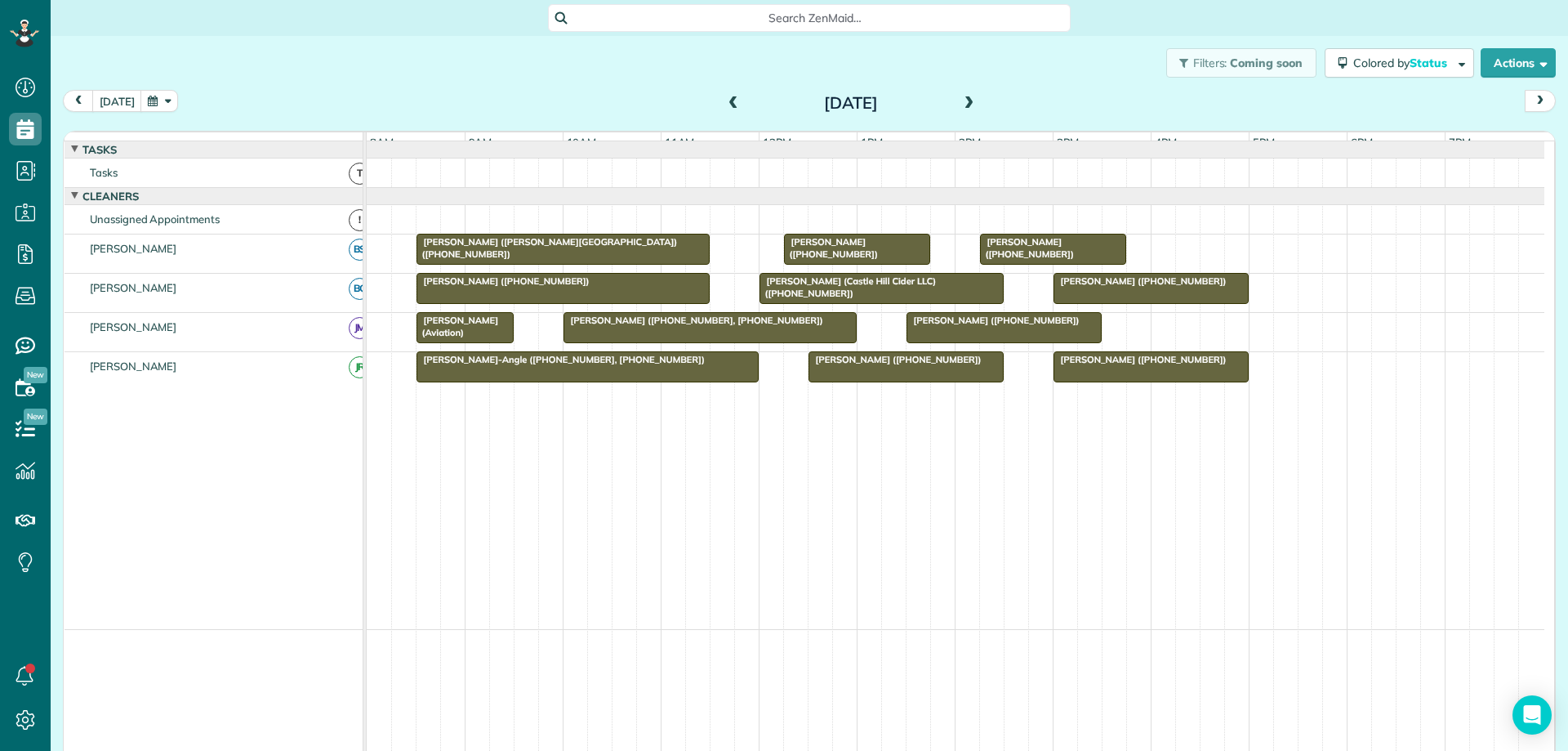 click at bounding box center [733, 104] 